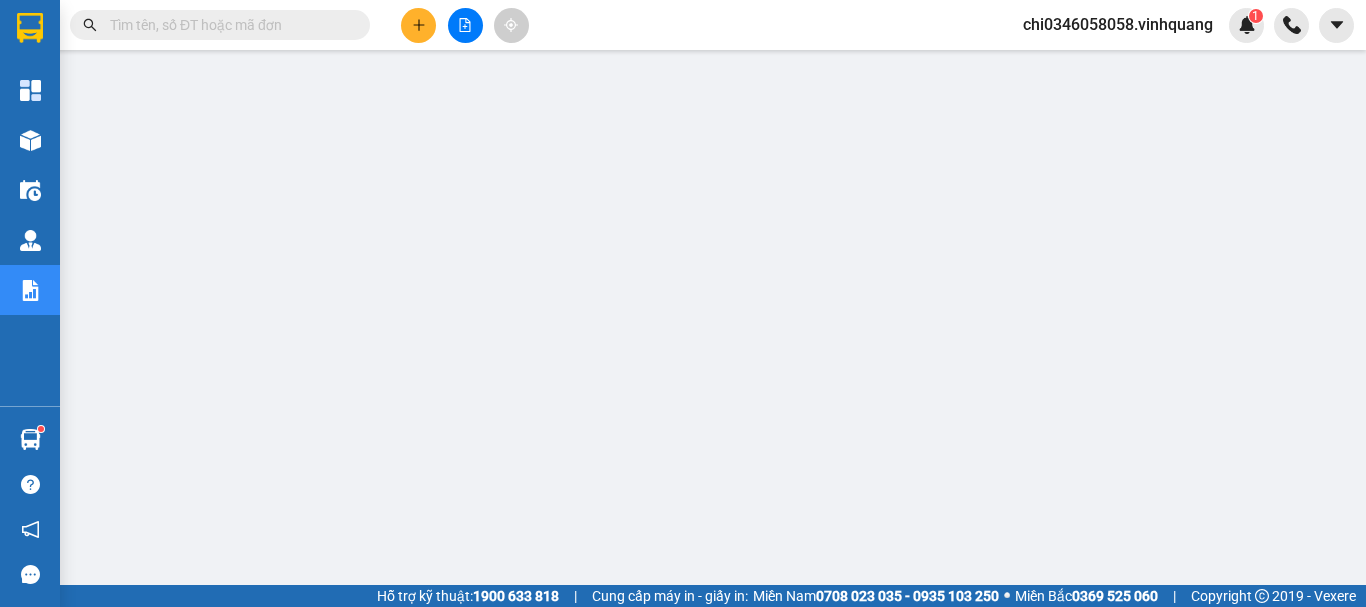 scroll, scrollTop: 0, scrollLeft: 0, axis: both 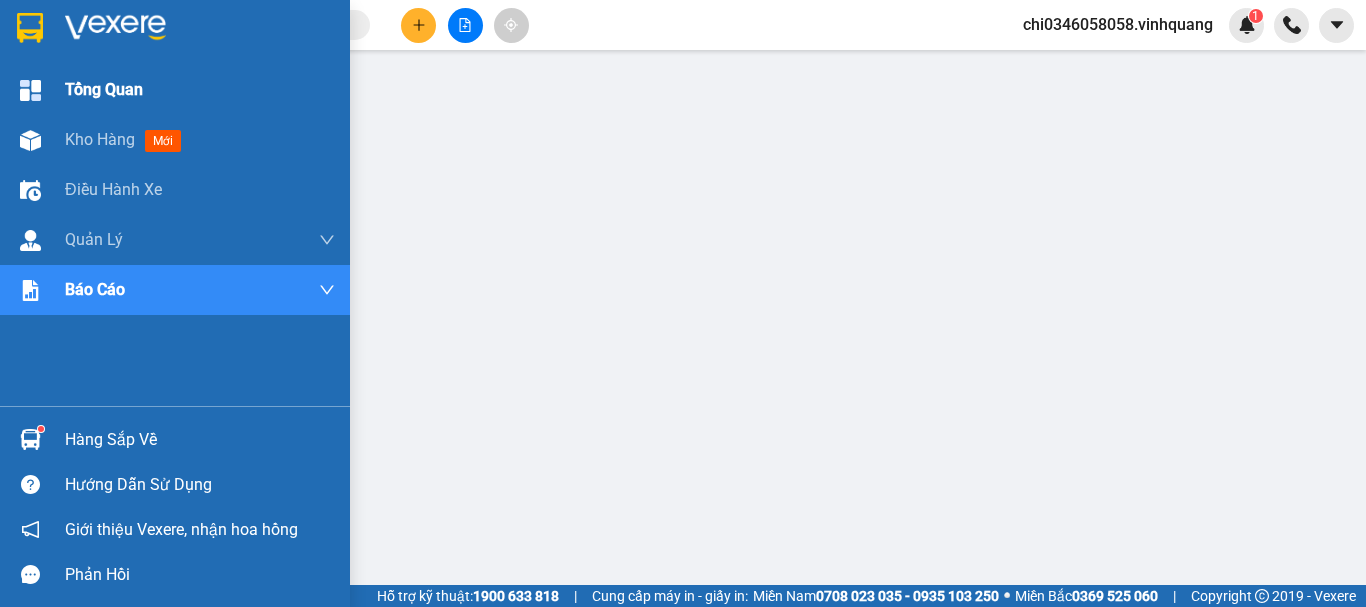 click on "Tổng Quan" at bounding box center (104, 89) 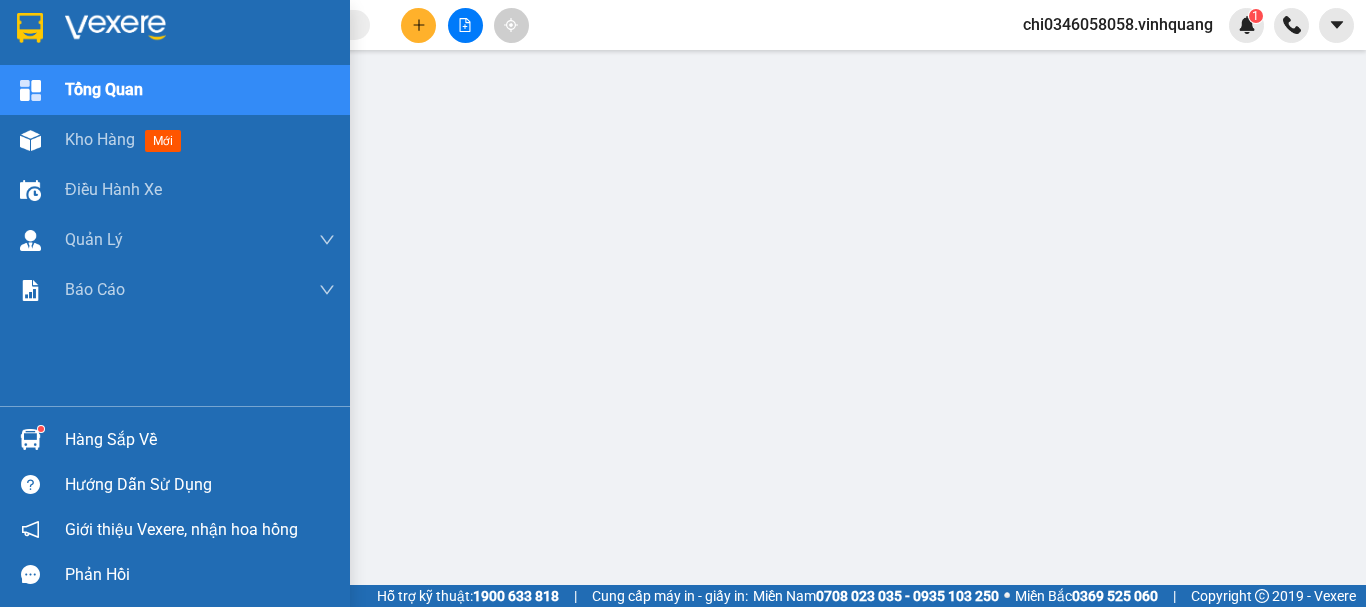 click at bounding box center (30, 28) 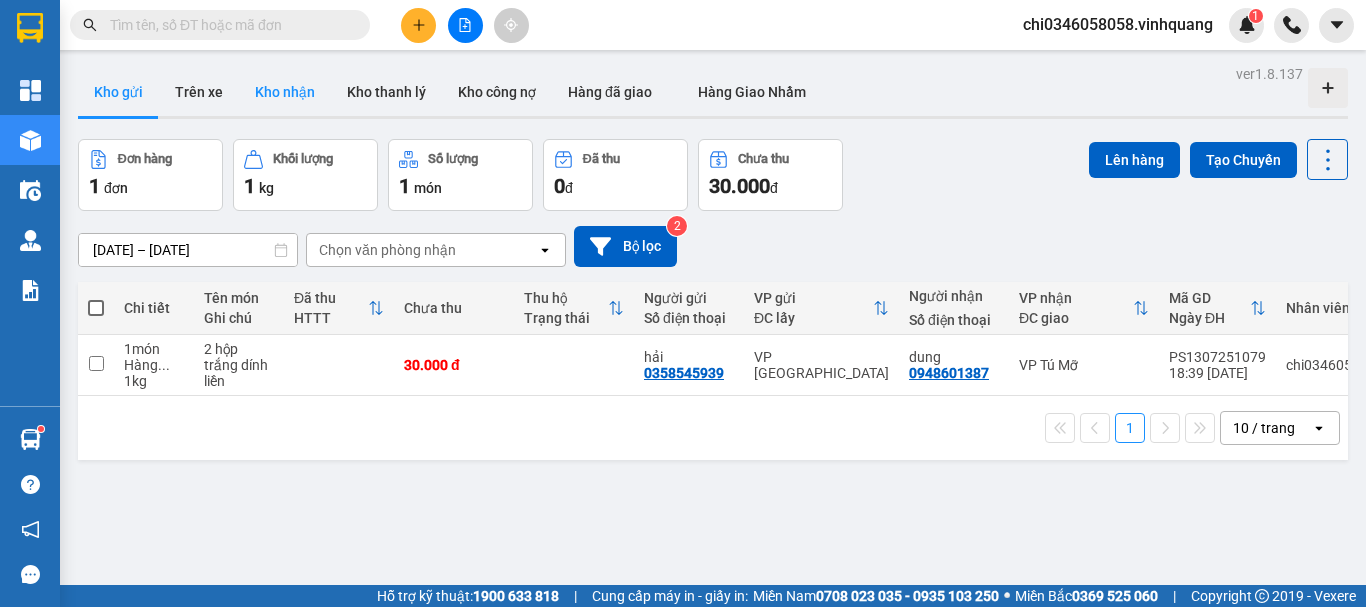 click on "Kho nhận" at bounding box center [285, 92] 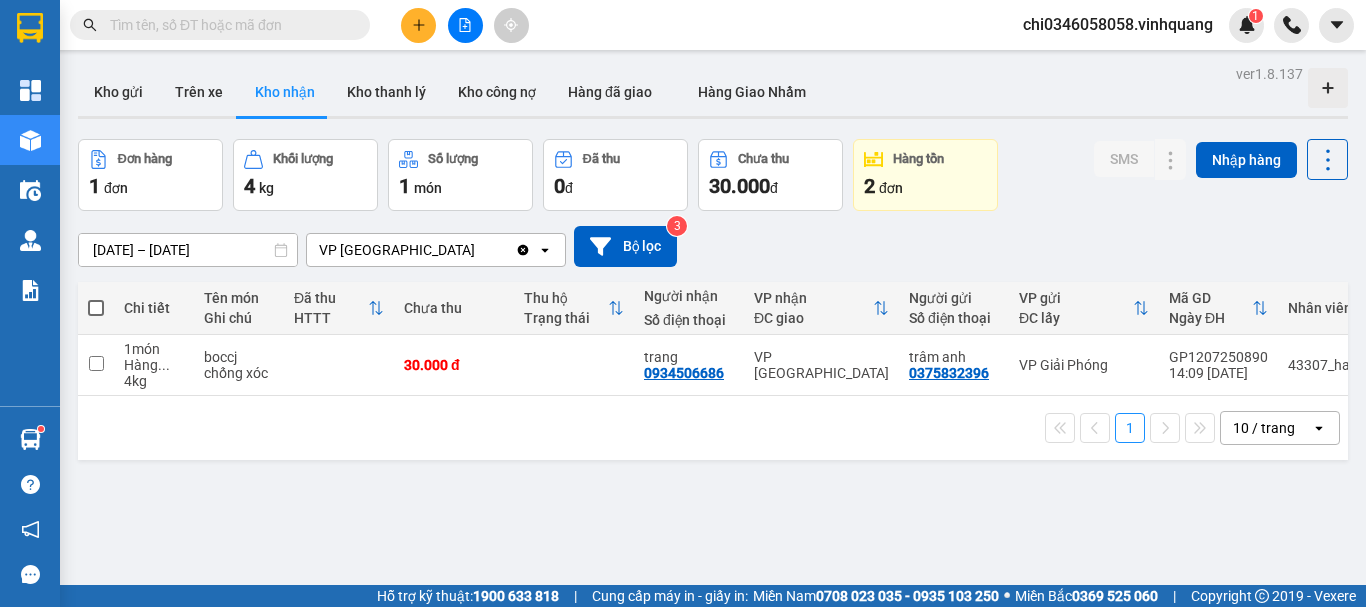 click on "VP [GEOGRAPHIC_DATA]" at bounding box center [411, 250] 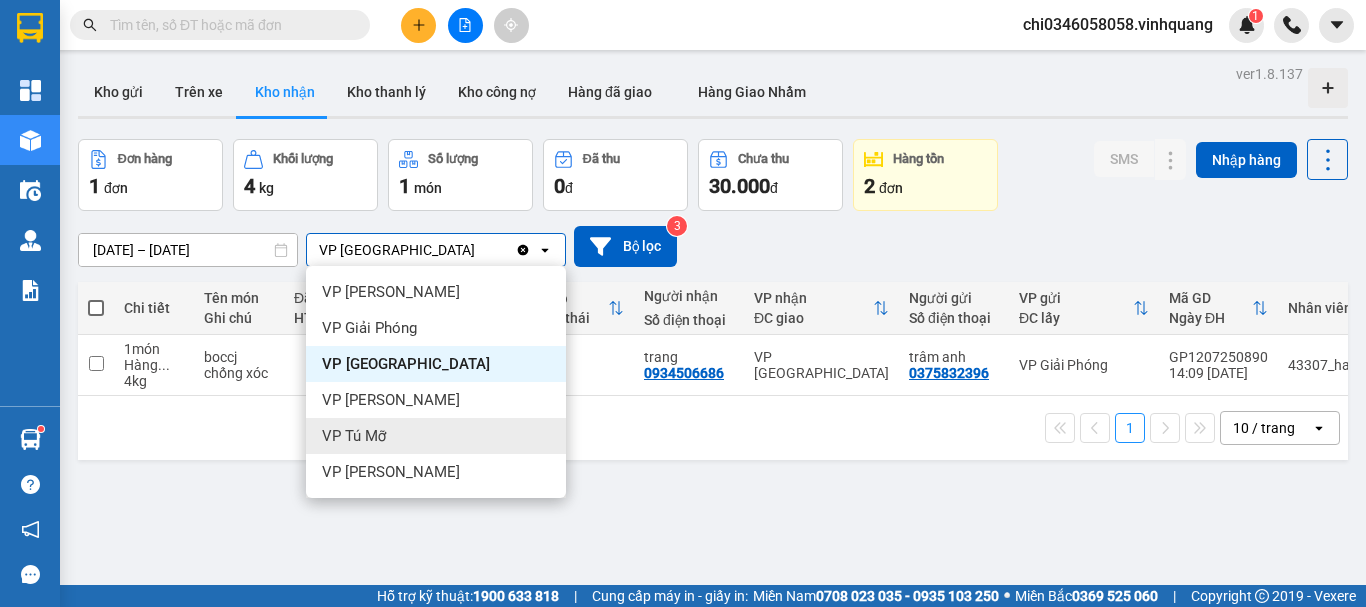 click on "VP Tú Mỡ" at bounding box center [354, 436] 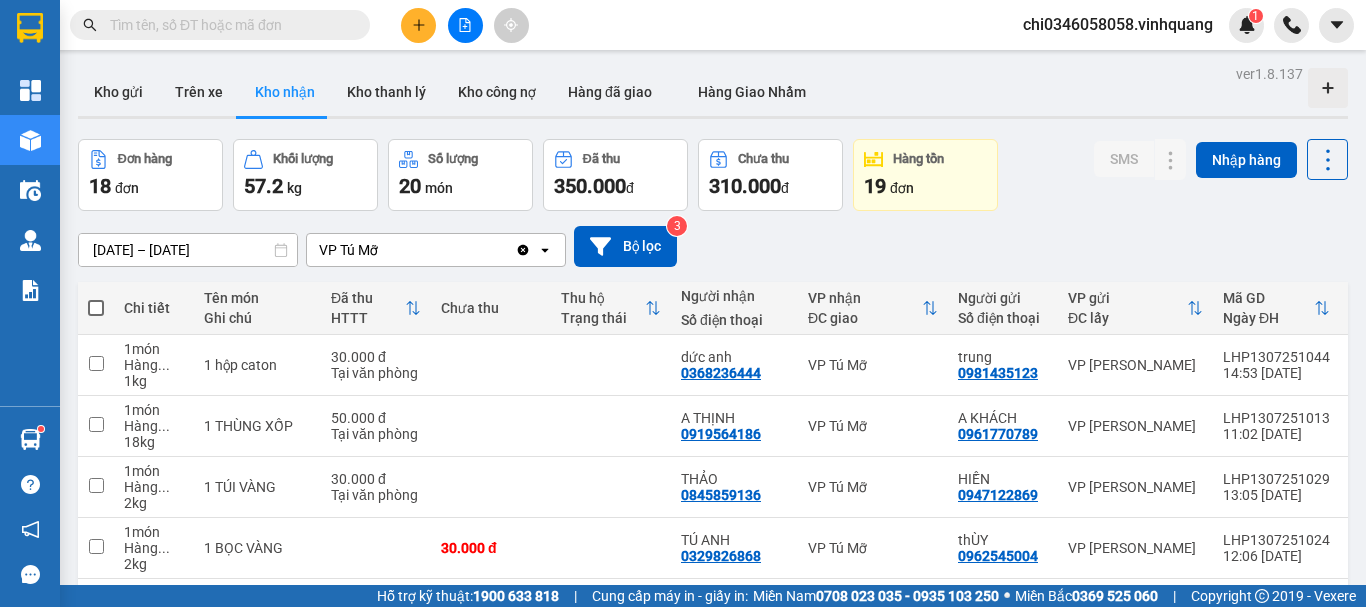 click on "ver  1.8.137 Kho gửi Trên xe Kho nhận Kho thanh lý Kho công nợ Hàng đã giao Hàng Giao Nhầm Đơn hàng 18 đơn Khối lượng 57.2 kg Số lượng 20 món Đã thu 350.000  đ Chưa thu 310.000  đ Hàng tồn 19 đơn SMS Nhập hàng [DATE] – [DATE] Press the down arrow key to interact with the calendar and select a date. Press the escape button to close the calendar. Selected date range is from [DATE] to [DATE]. VP Tú Mỡ Clear value open Bộ lọc 3 Chi tiết Tên món Ghi chú Đã thu HTTT Chưa thu Thu hộ Trạng thái Người nhận Số điện thoại VP nhận ĐC giao Người gửi Số điện thoại VP gửi ĐC lấy Mã GD Ngày ĐH Nhân viên 1  món Hàng ... 1  kg  1 hộp caton 30.000 đ Tại văn phòng dức anh 0368236444 VP Tú Mỡ trung 0981435123 VP LÊ HỒNG PHONG LHP1307251044 14:53 [DATE] 43306_qanh0815457689.vinhquang 1  món Hàng ... 18  kg 1 THÙNG XỐP  50.000 đ Tại văn phòng A THỊNH  0919564186 VP Tú Mỡ A KHÁCH  1 2" at bounding box center [713, 538] 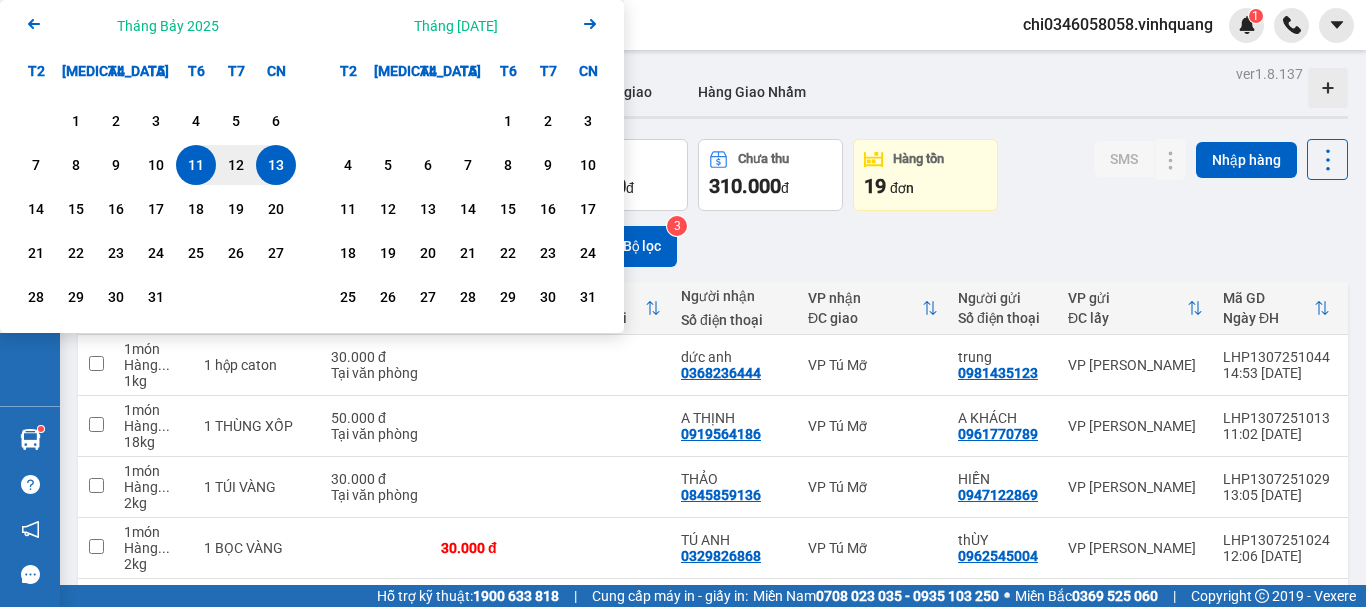 click on "13" at bounding box center (276, 165) 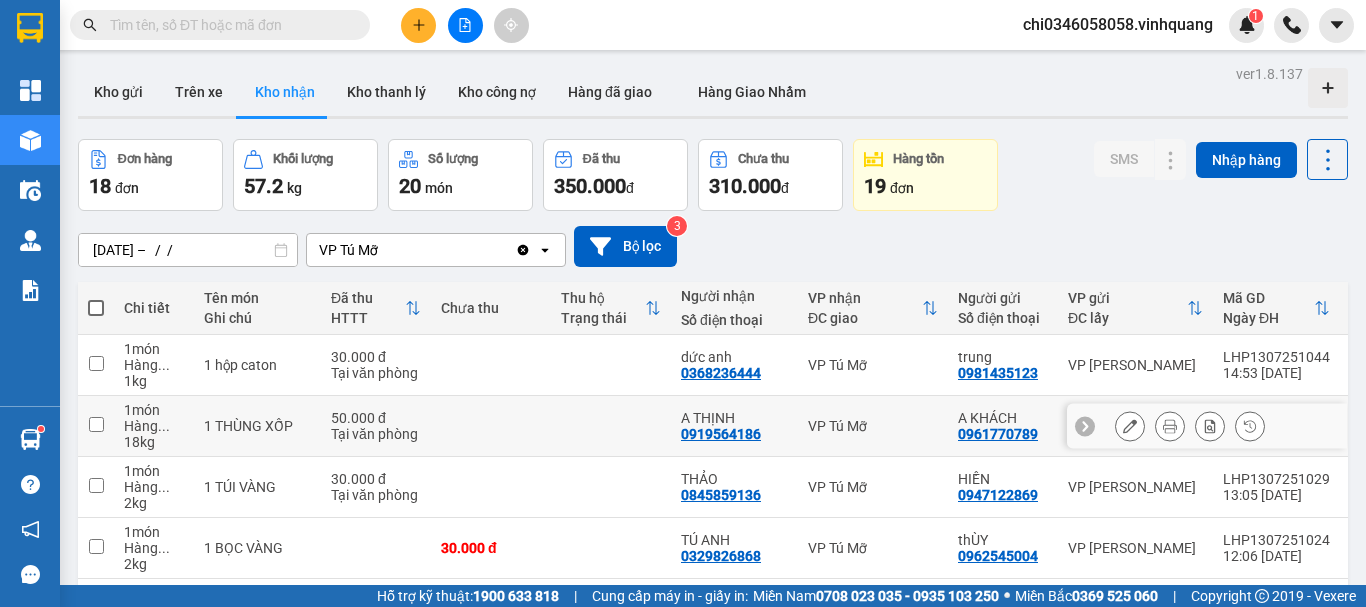 click at bounding box center [491, 426] 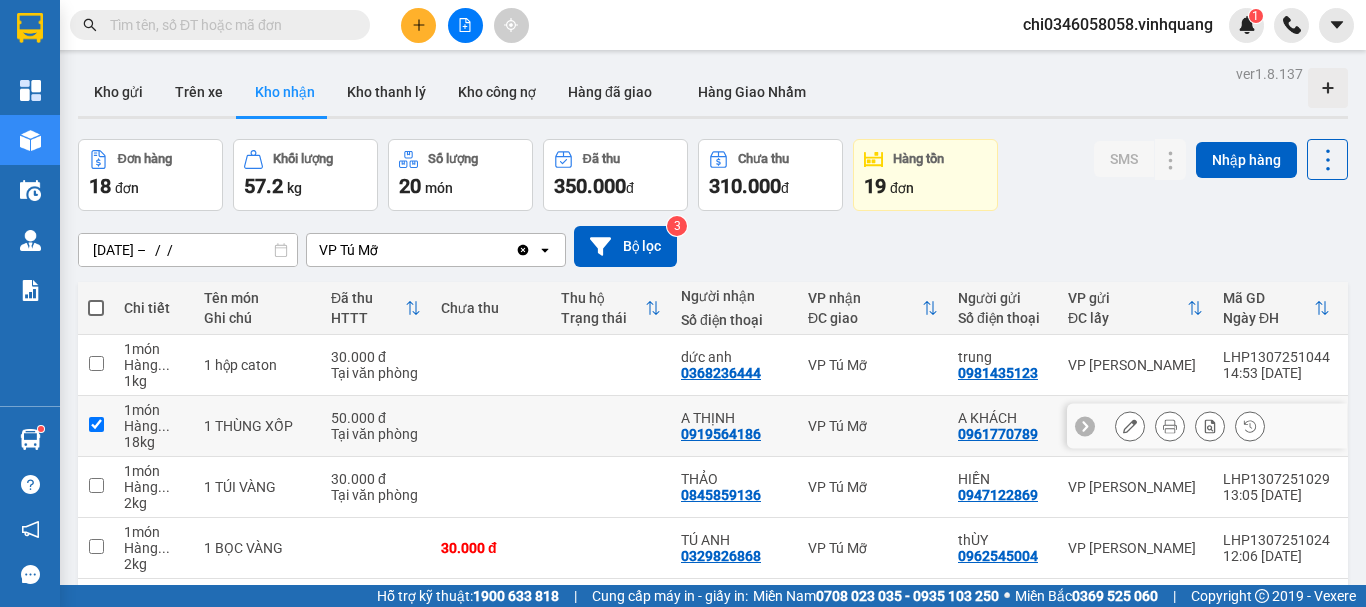 checkbox on "true" 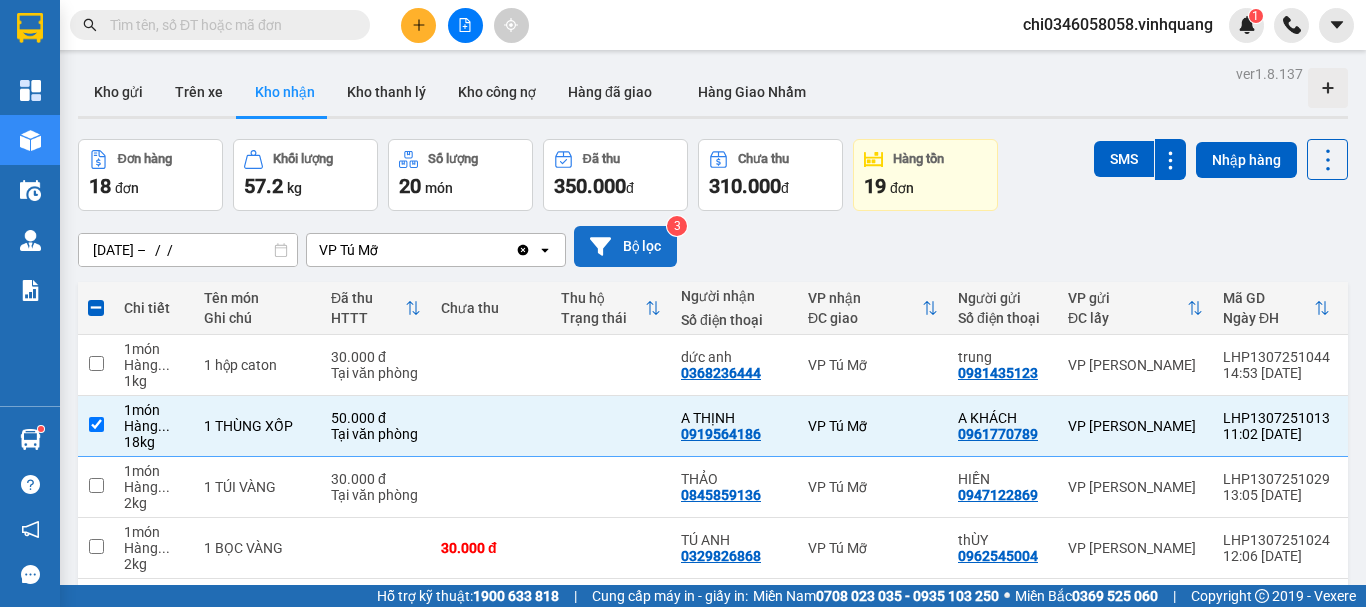 click on "Bộ lọc" at bounding box center [625, 246] 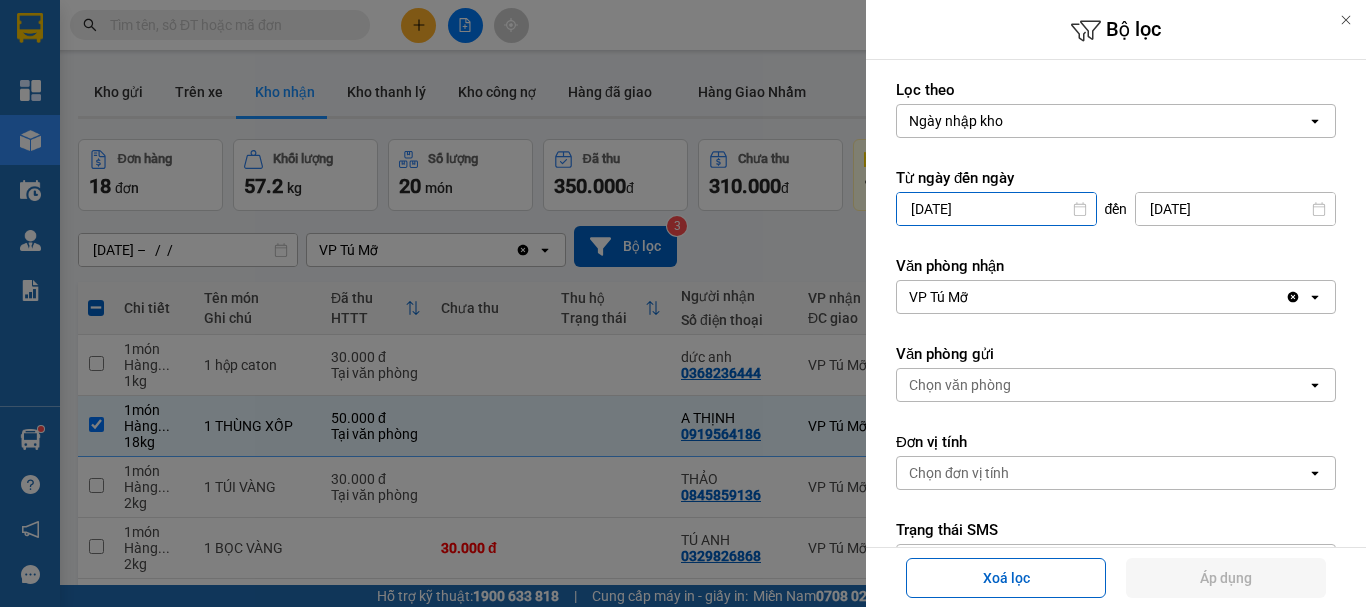 click on "[DATE]" at bounding box center (996, 209) 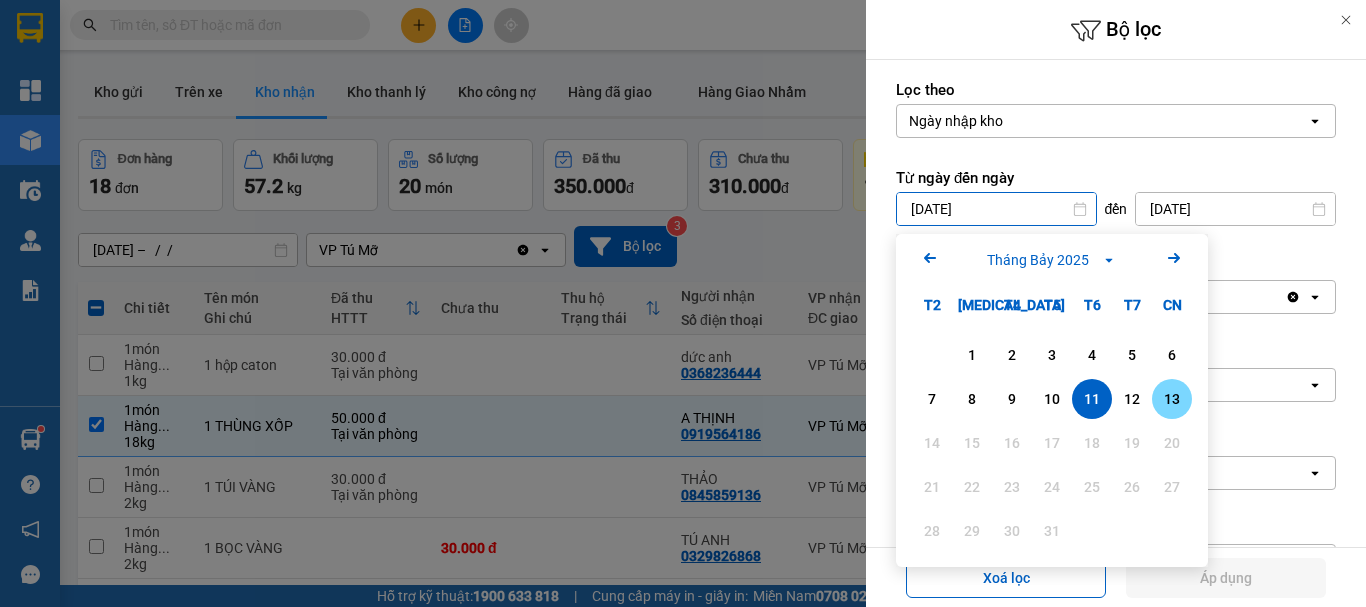 click on "13" at bounding box center (1172, 399) 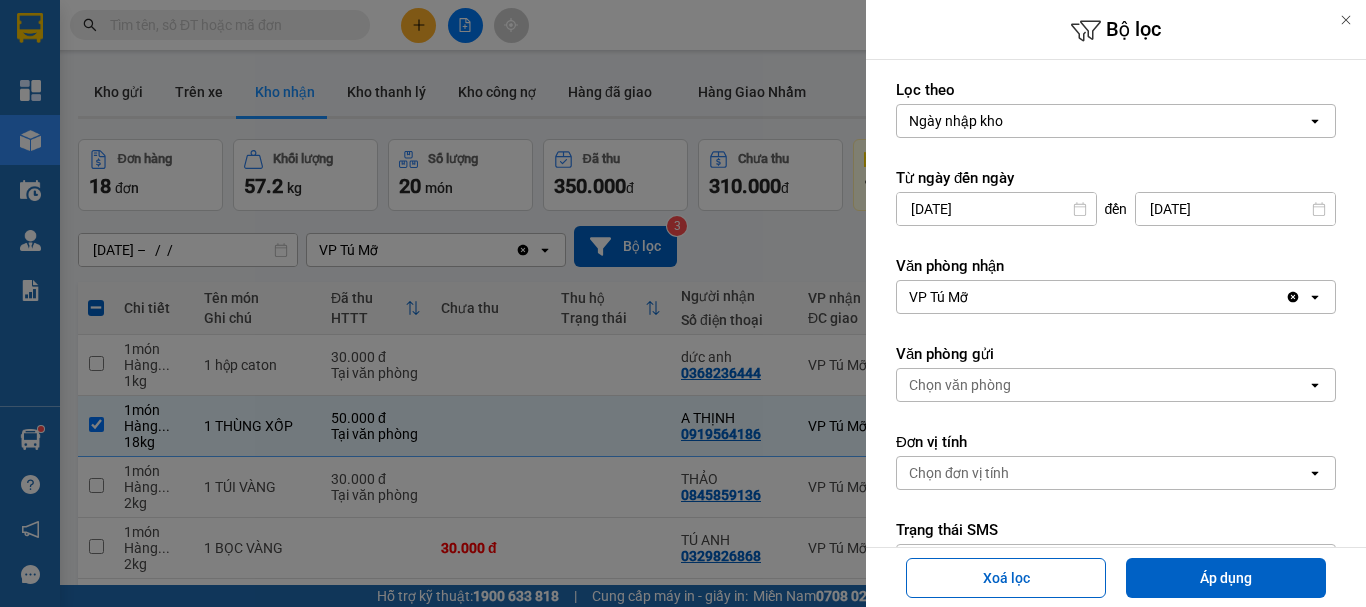 click on "Chọn văn phòng" at bounding box center [960, 385] 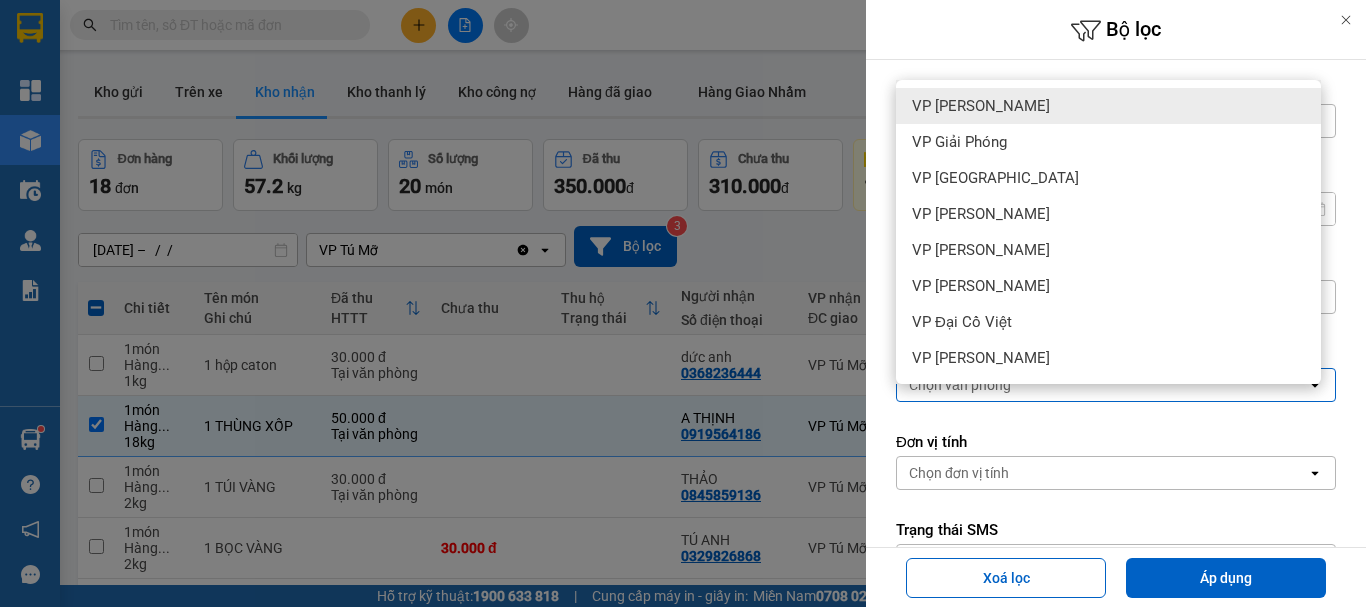 click on "VP [PERSON_NAME]" at bounding box center (981, 106) 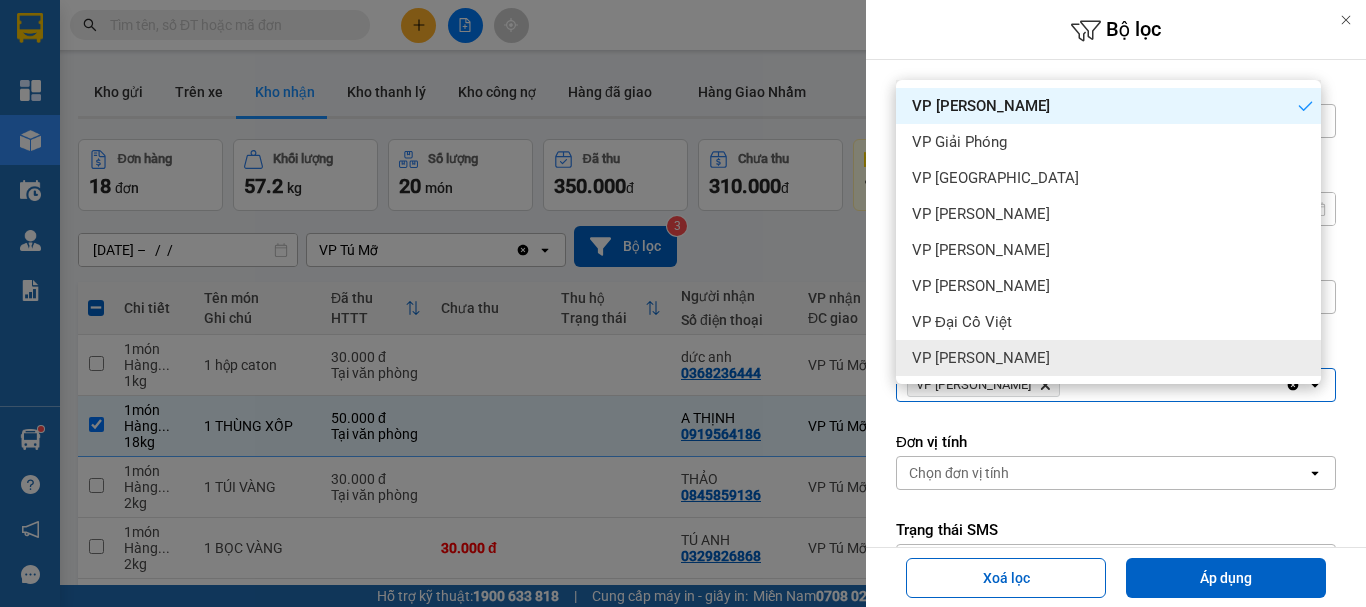 click on "Lọc theo Ngày nhập kho open   Từ ngày đến [DATE] Press the down arrow key to interact with the calendar and select a date. Press the escape button to close the calendar. Selected date is [DATE]. đến [DATE] Press the down arrow key to interact with the calendar and select a date. Press the escape button to close the calendar. Selected date is [DATE].   Văn phòng nhận VP Tú Mỡ Clear value open   Văn phòng gửi VP [PERSON_NAME] PHONG Delete Clear all open   Đơn vị tính Chọn đơn vị tính open   Trạng thái SMS Chọn trạng thái open   Trạng thái cước Chọn trạng thái cước open   Nhãn Chọn nhãn   Tuyến đường Chọn tuyến đường open   Ngày khởi hành Press the down arrow key to interact with the calendar and select a date. Press the escape button to close the calendar.   Chuyến Chọn chuyến open   Biển số xe Chọn biển số open   Trạng thái Điều phối Giao hàng open" at bounding box center (1116, 652) 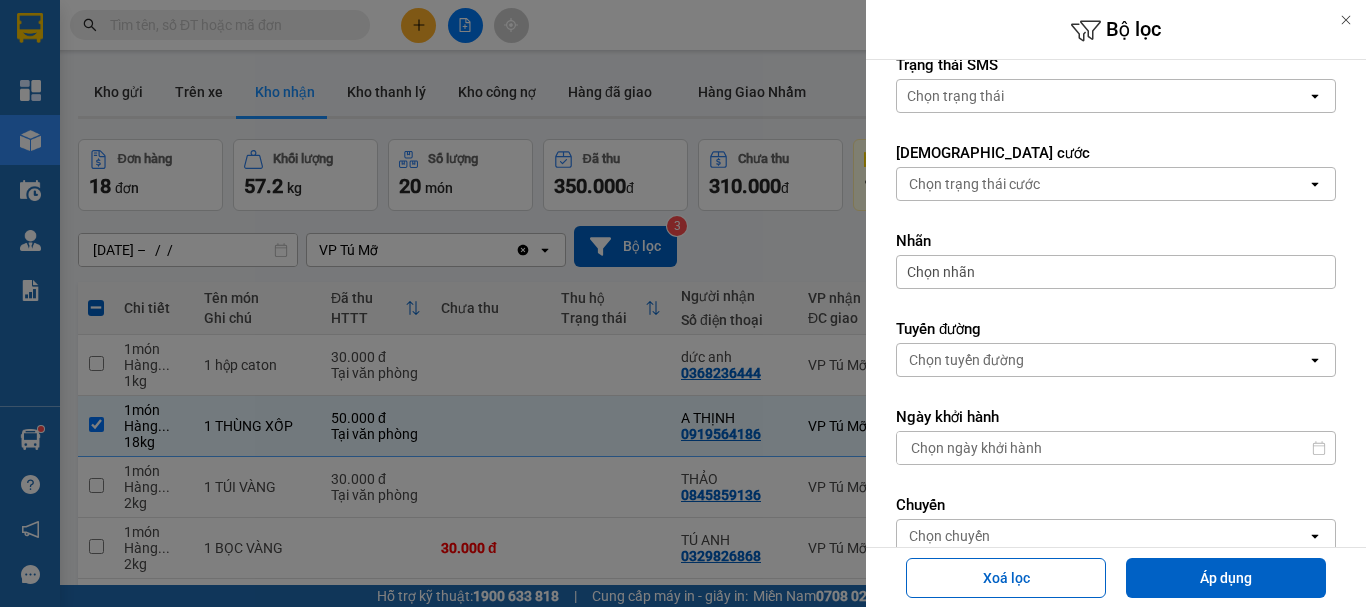 scroll, scrollTop: 500, scrollLeft: 0, axis: vertical 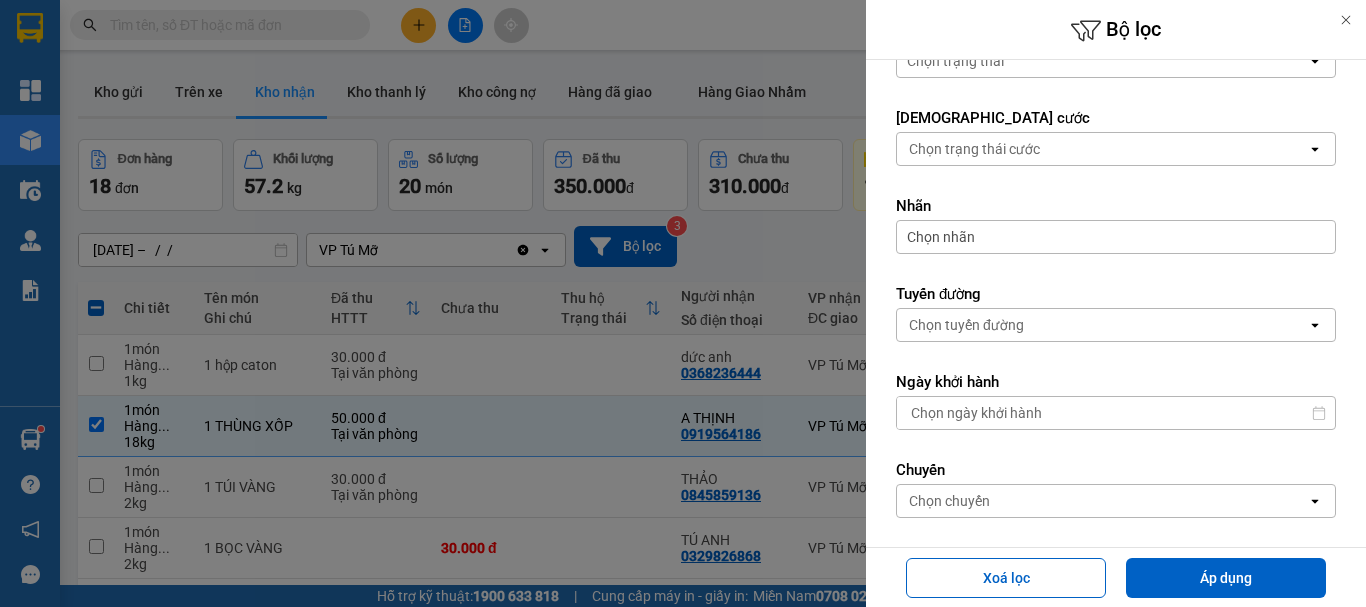 click on "Chọn tuyến đường" at bounding box center (966, 325) 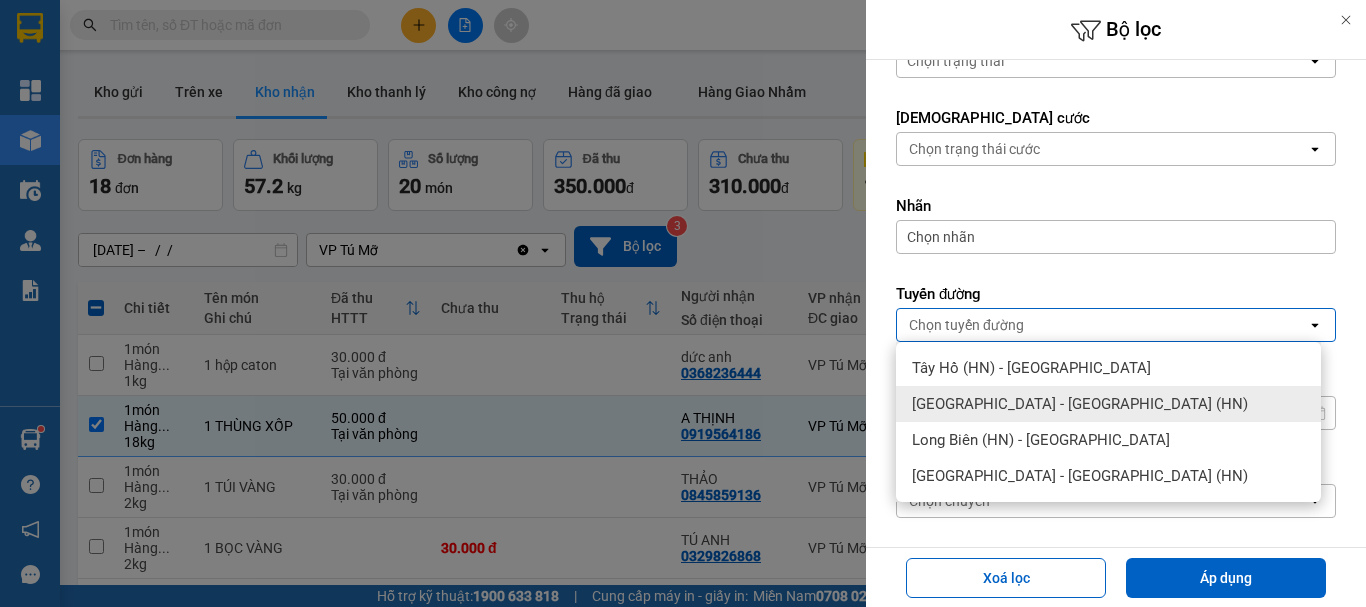 drag, startPoint x: 967, startPoint y: 399, endPoint x: 1098, endPoint y: 421, distance: 132.83449 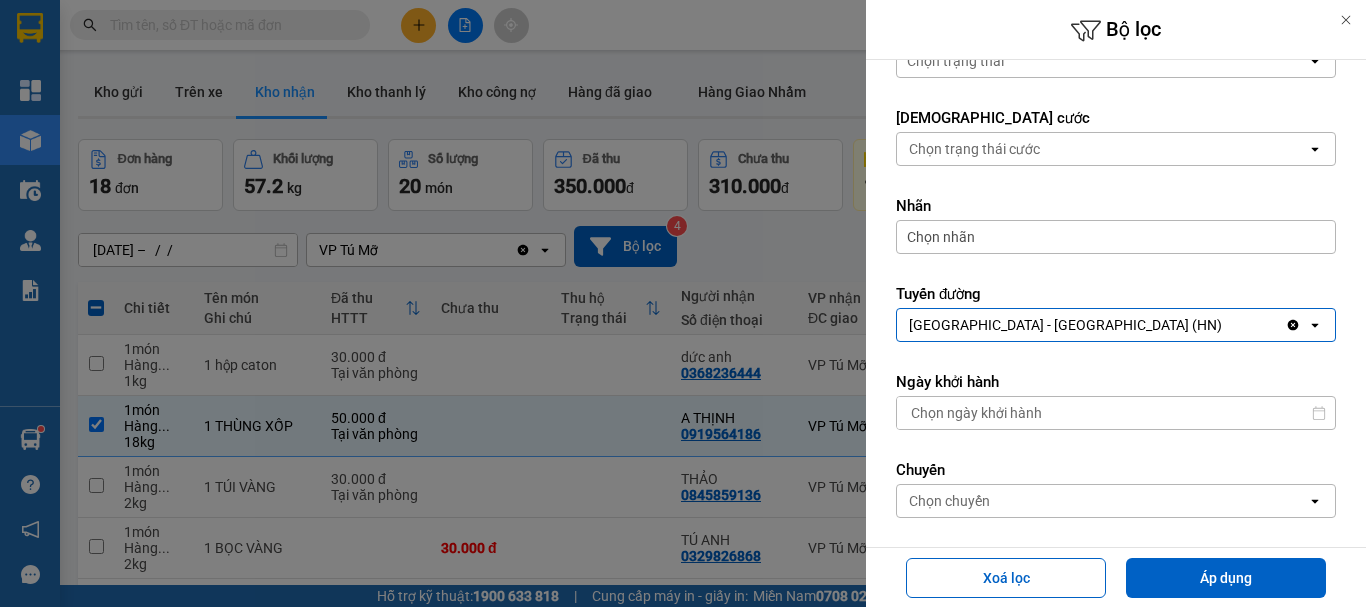 click at bounding box center [1109, 413] 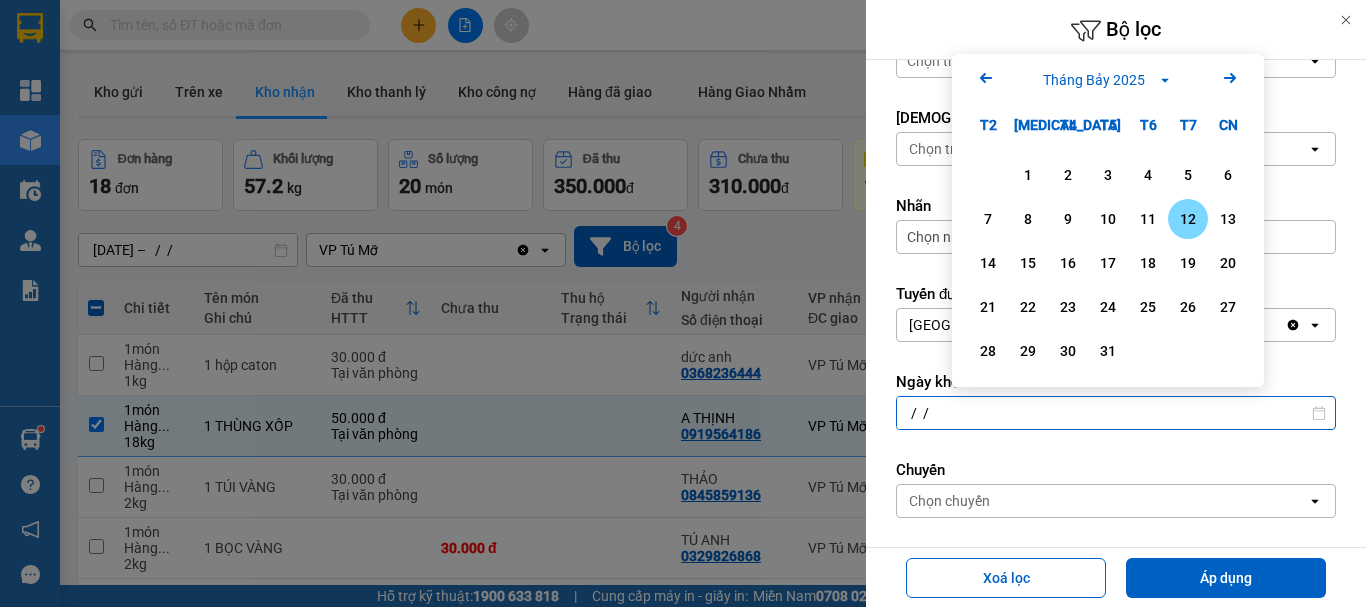 click on "12" at bounding box center [1188, 219] 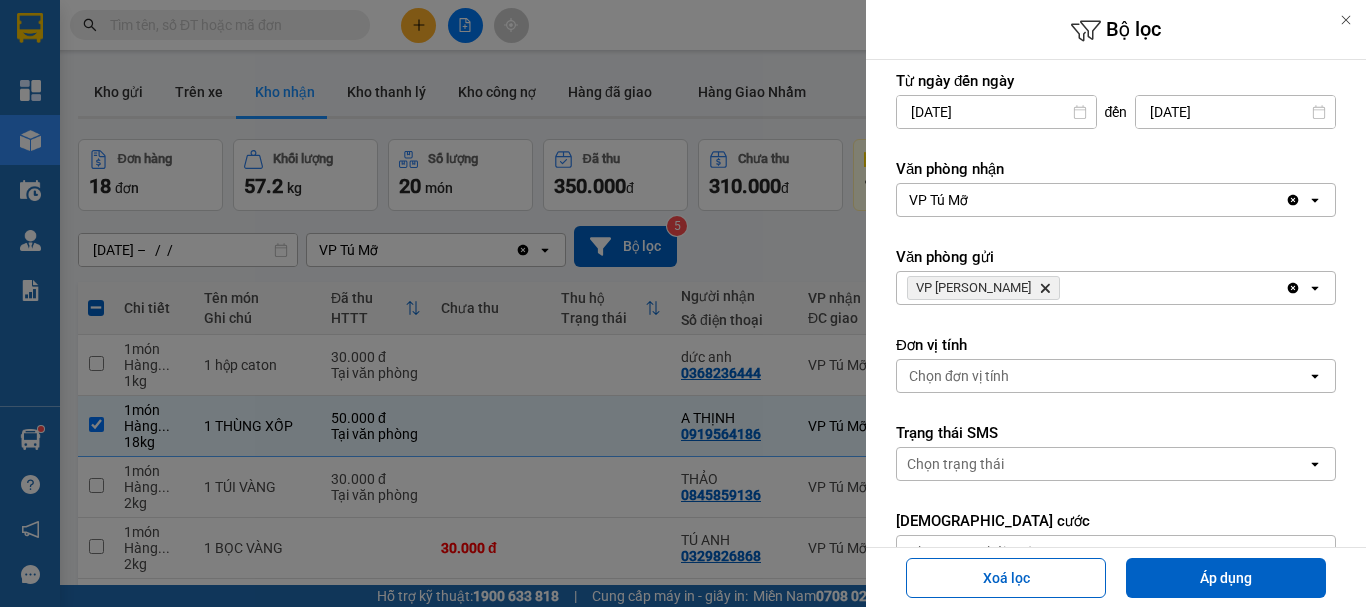 scroll, scrollTop: 0, scrollLeft: 0, axis: both 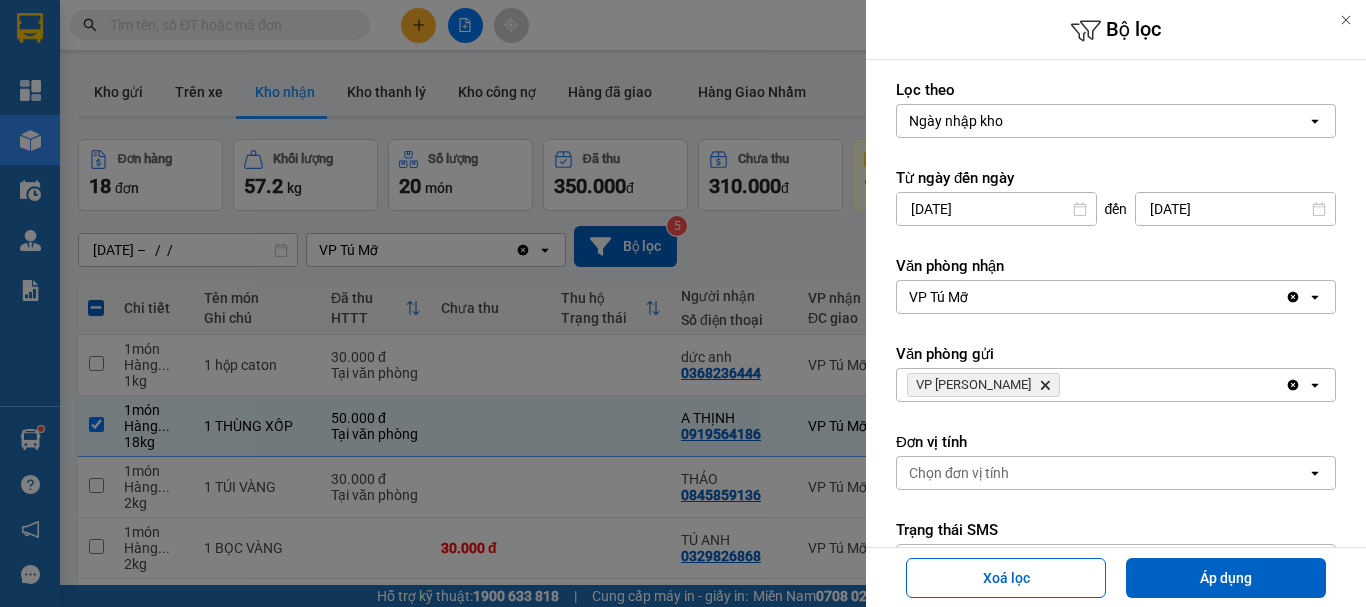 click on "[DATE]" at bounding box center (996, 209) 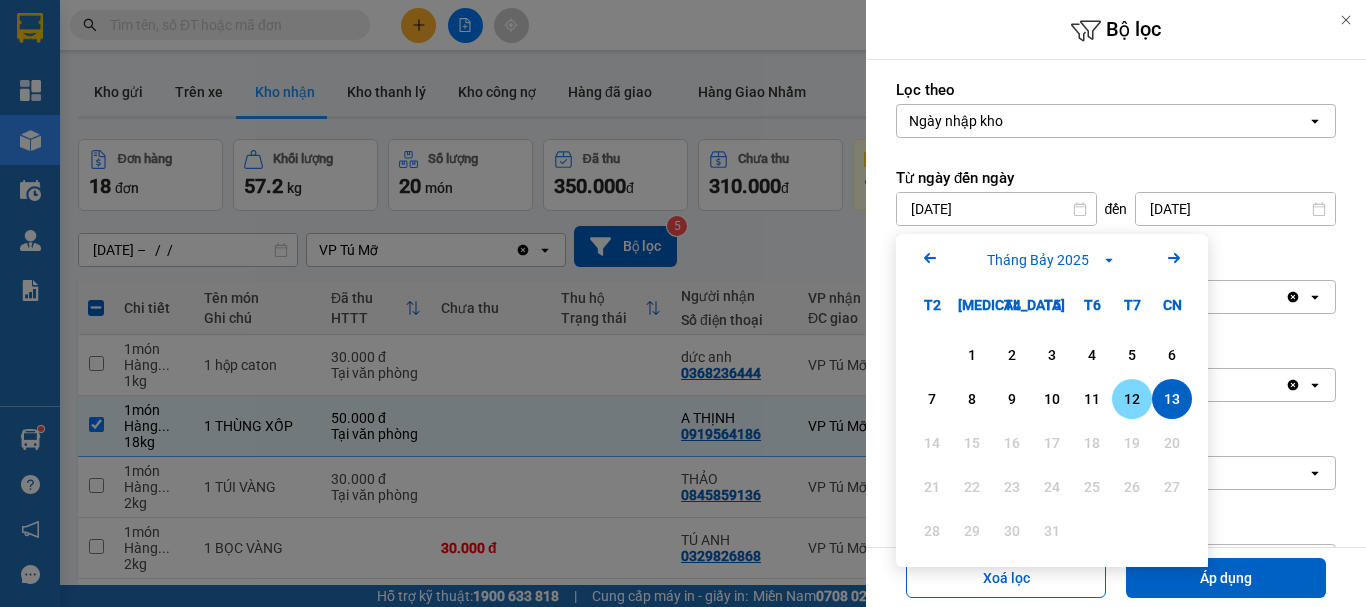 click on "12" at bounding box center (1132, 399) 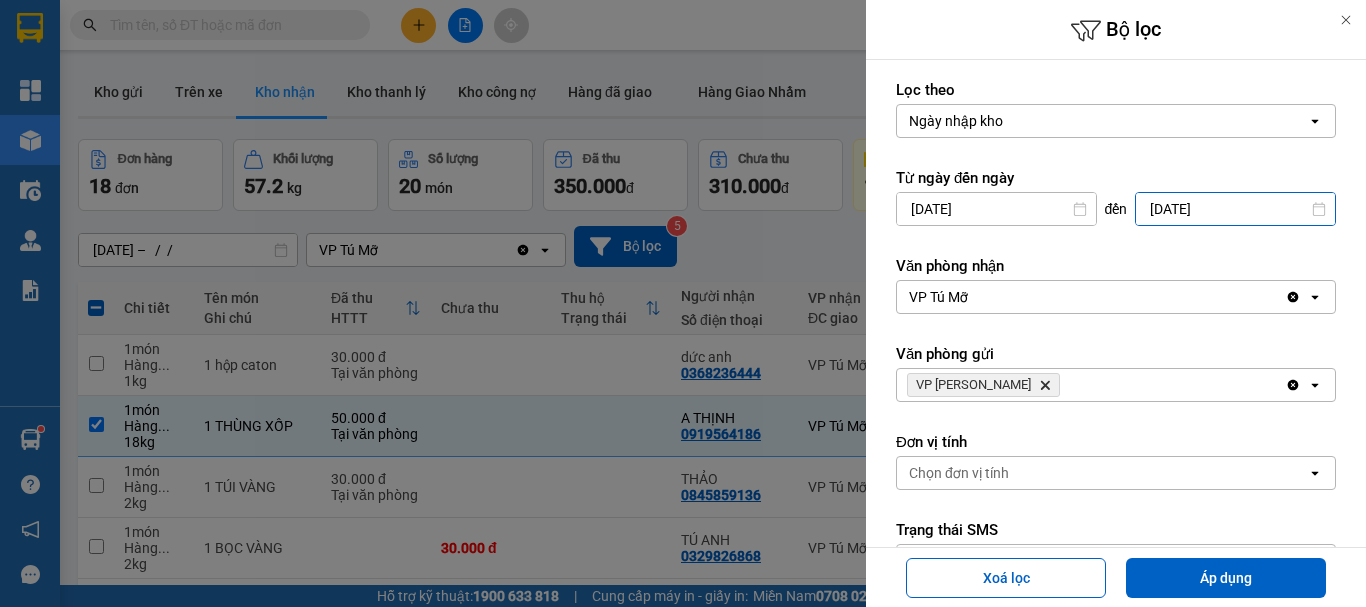click on "[DATE]" at bounding box center (1235, 209) 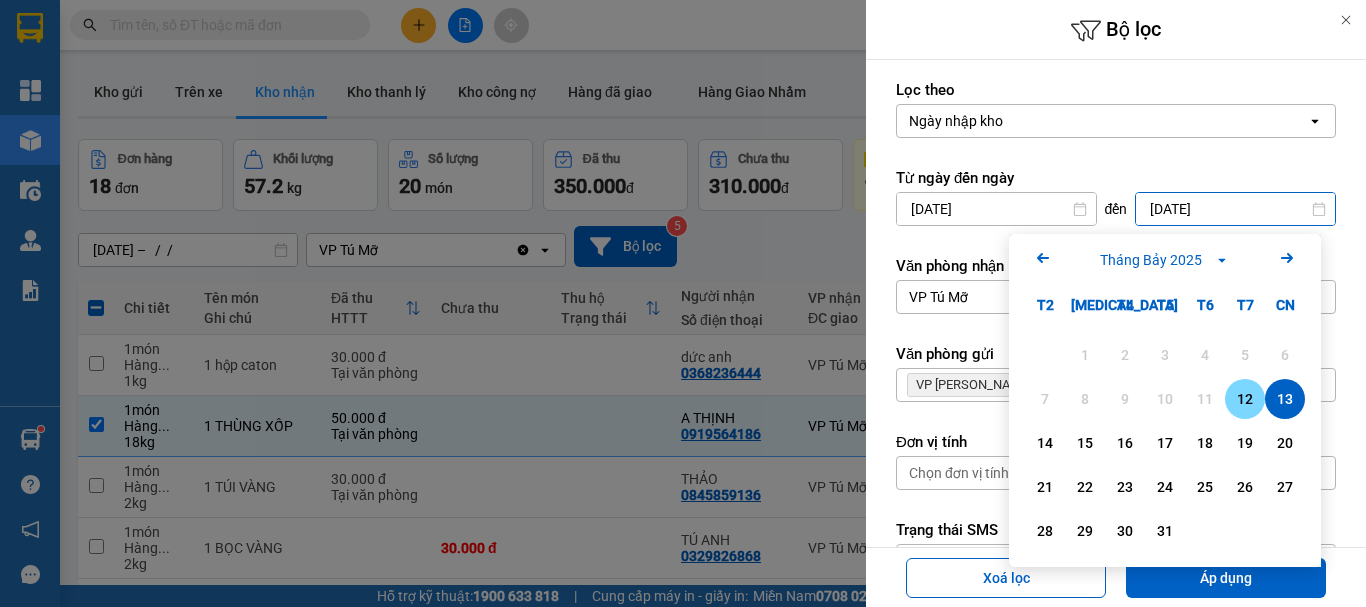 click on "12" at bounding box center (1245, 399) 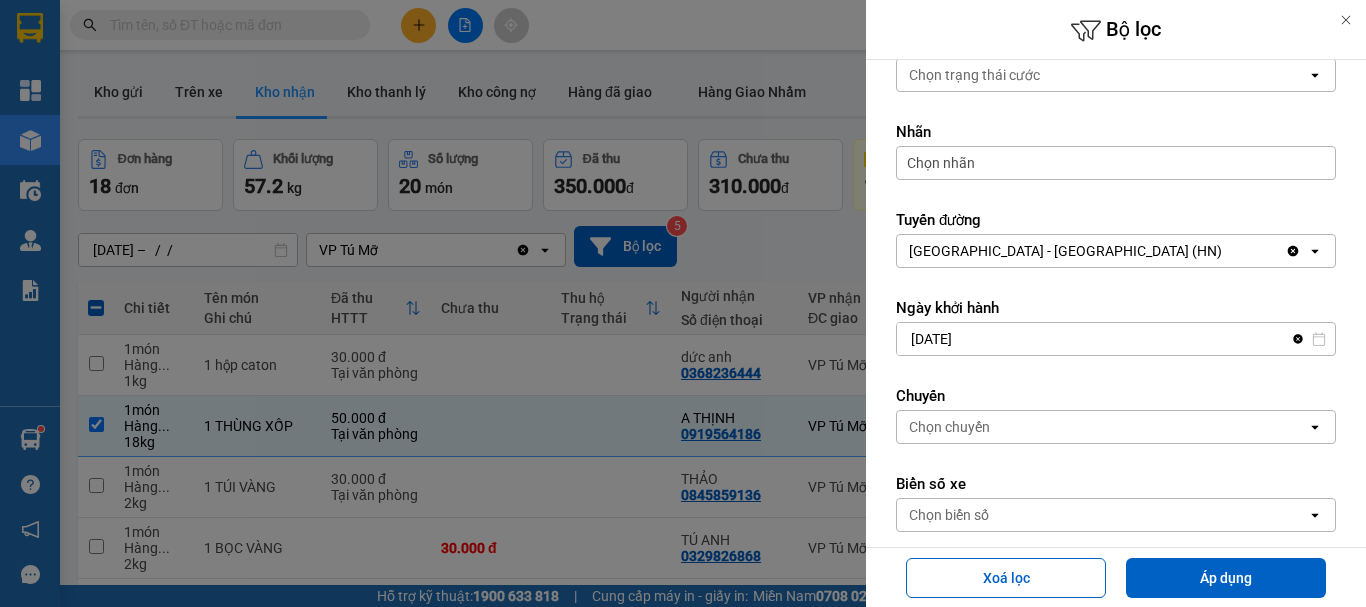 scroll, scrollTop: 697, scrollLeft: 0, axis: vertical 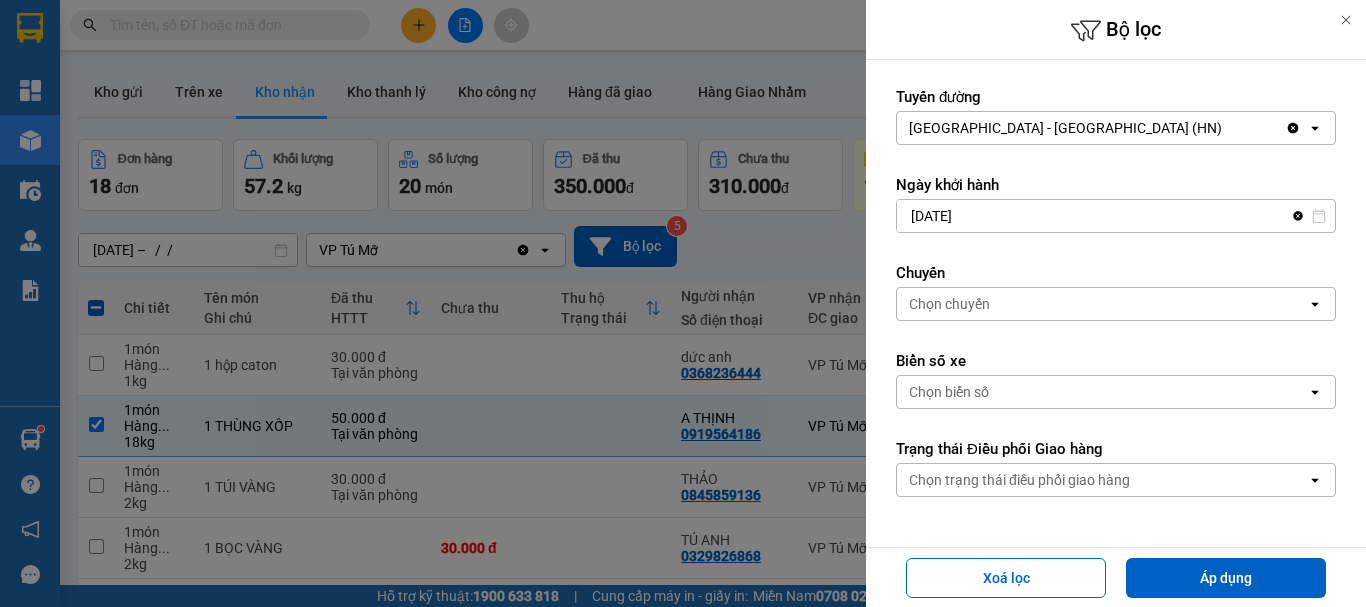 click on "Chọn chuyến" at bounding box center (949, 304) 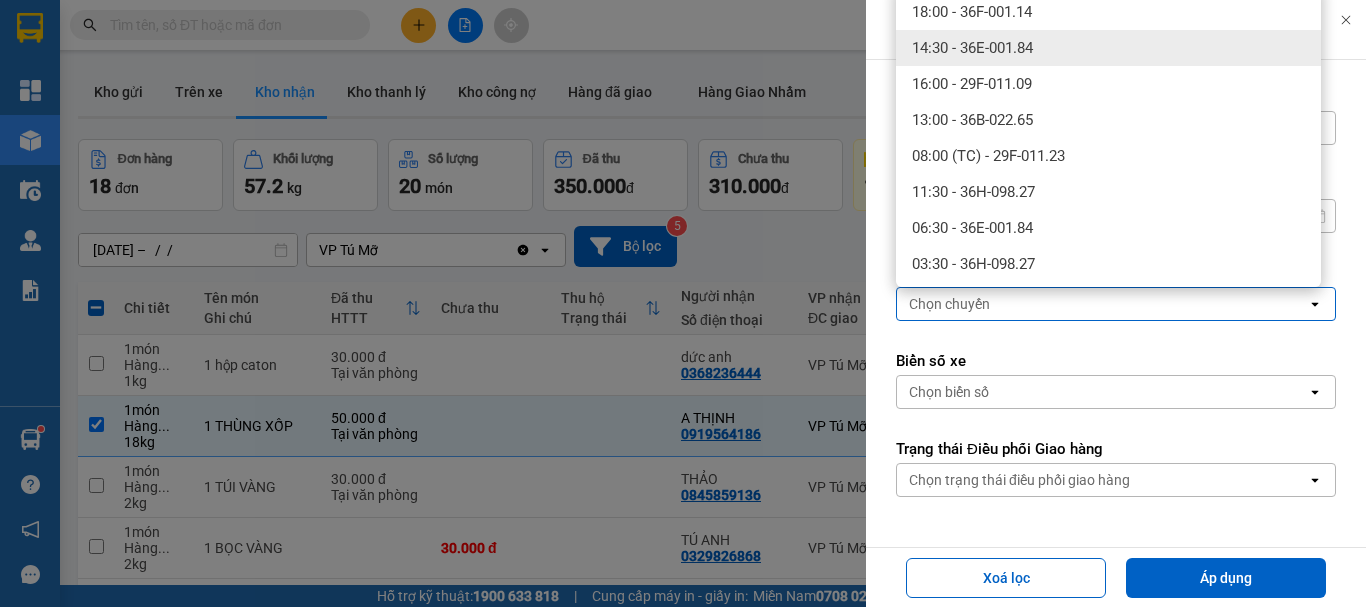 scroll, scrollTop: 216, scrollLeft: 0, axis: vertical 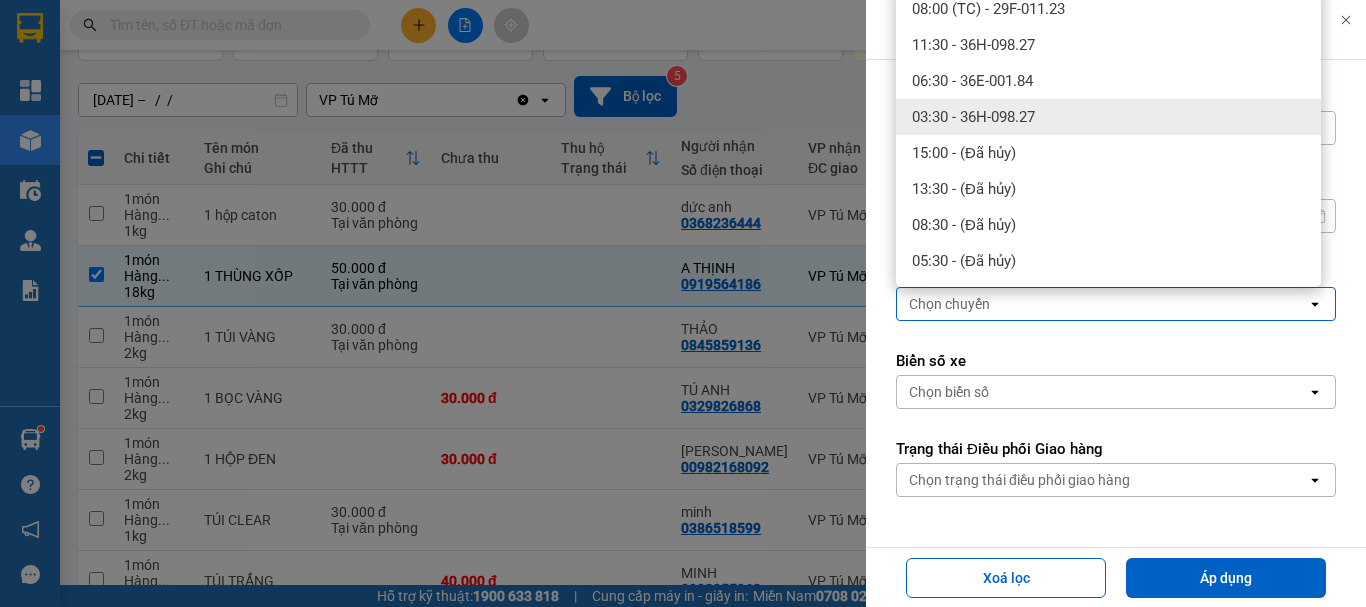 click on "03:30  - 36H-098.27" at bounding box center (973, 117) 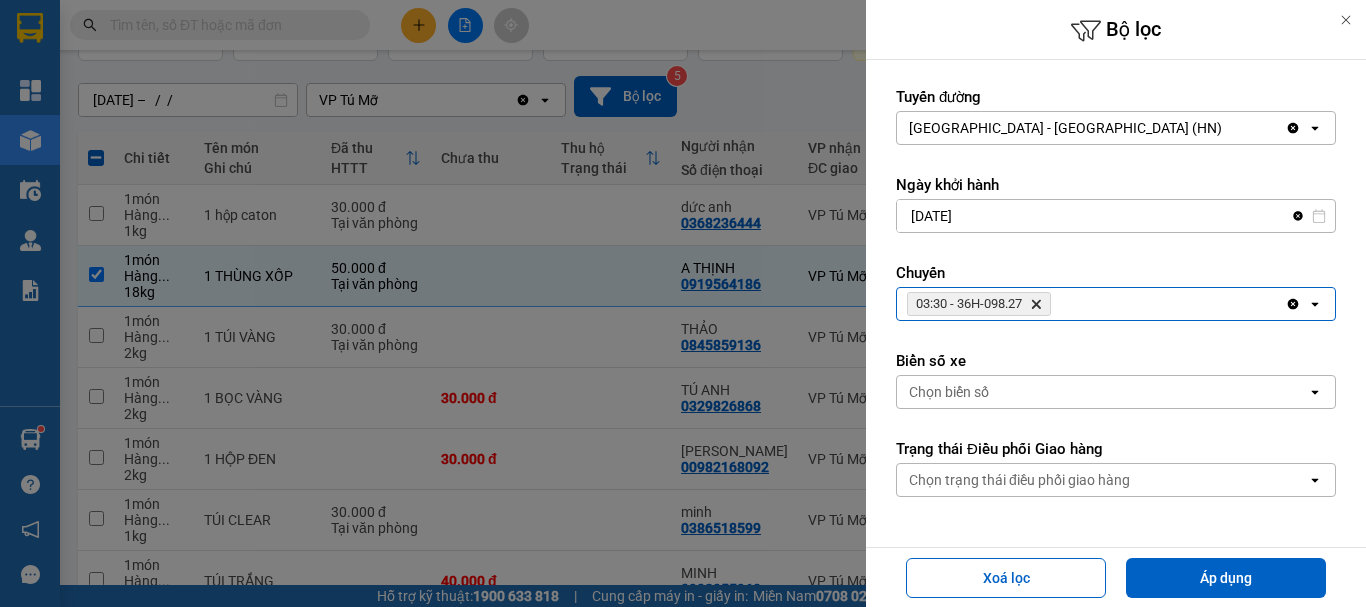 click on "Chọn trạng thái điều phối giao hàng" at bounding box center (1019, 480) 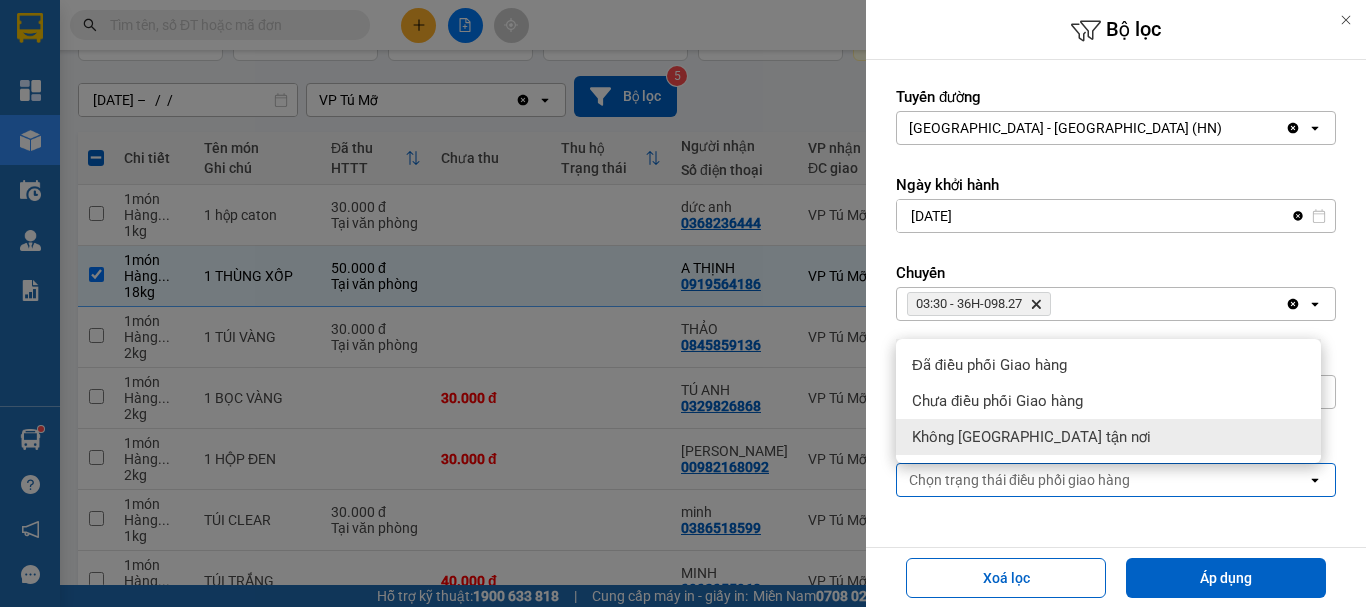 click on "Lọc theo Ngày nhập kho open   Từ ngày đến [DATE] Press the down arrow key to interact with the calendar and select a date. Press the escape button to close the calendar. Selected date is [DATE]. đến [DATE] Press the down arrow key to interact with the calendar and select a date. Press the escape button to close the calendar. Selected date is [DATE].   Văn phòng nhận VP Tú Mỡ Clear value open   Văn phòng gửi VP [PERSON_NAME] PHONG Delete Clear all open   Đơn vị tính Chọn đơn vị tính open   Trạng thái SMS Chọn trạng thái open   Trạng thái cước Chọn trạng thái cước open   Nhãn Chọn nhãn   Tuyến đường [GEOGRAPHIC_DATA] - [GEOGRAPHIC_DATA] (HN) Clear value open   Ngày khởi hành [DATE] Clear value Press the down arrow key to interact with the calendar and select a date. Press the escape button to close the calendar. Selected date is [DATE]. Select the second date.   Chuyến 03:30  - 36H-098.27  Delete Clear all open   open   open" at bounding box center [1116, -45] 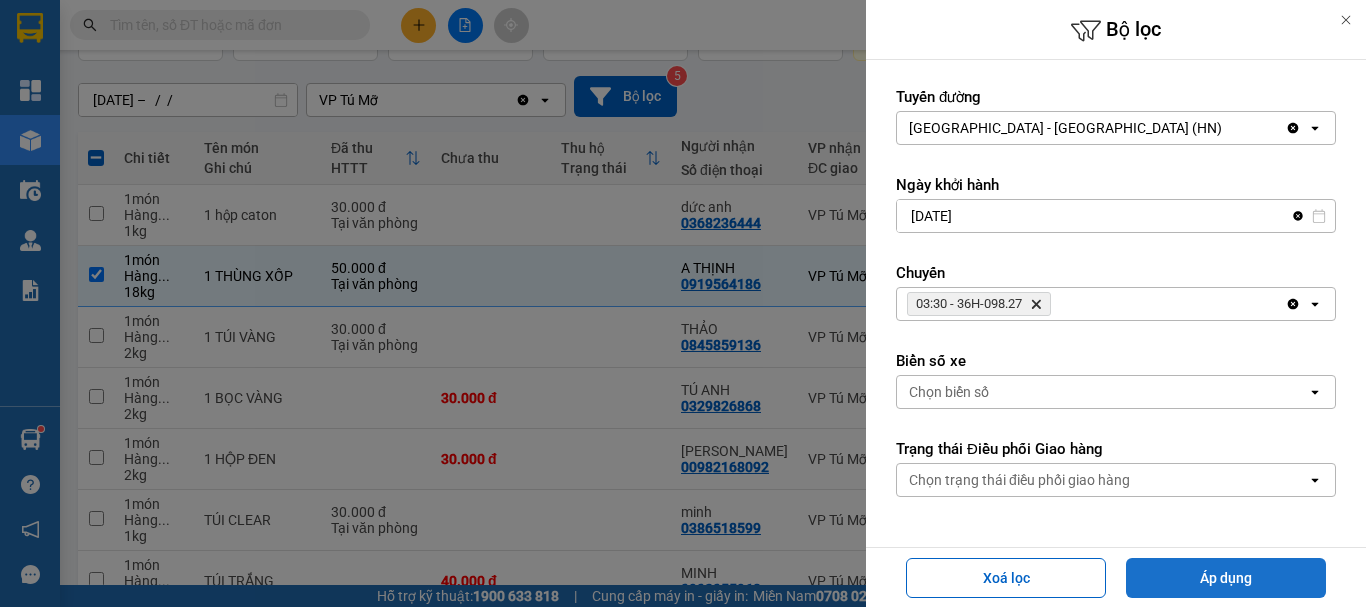 click on "Áp dụng" at bounding box center [1226, 578] 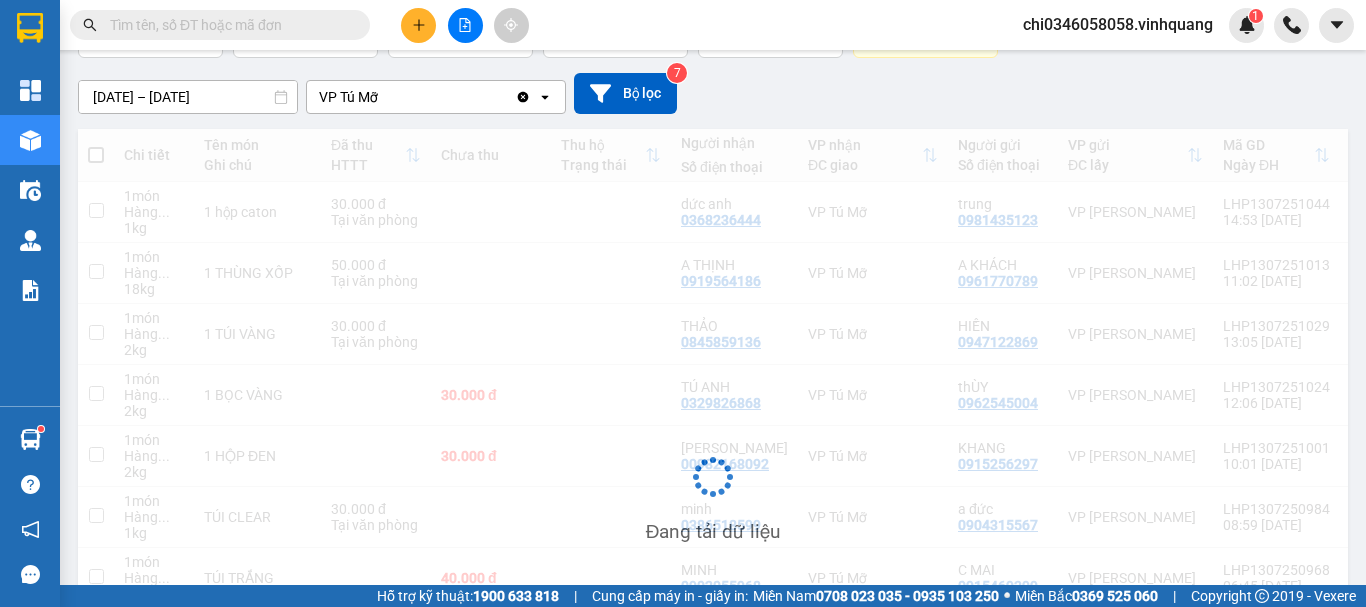 scroll, scrollTop: 92, scrollLeft: 0, axis: vertical 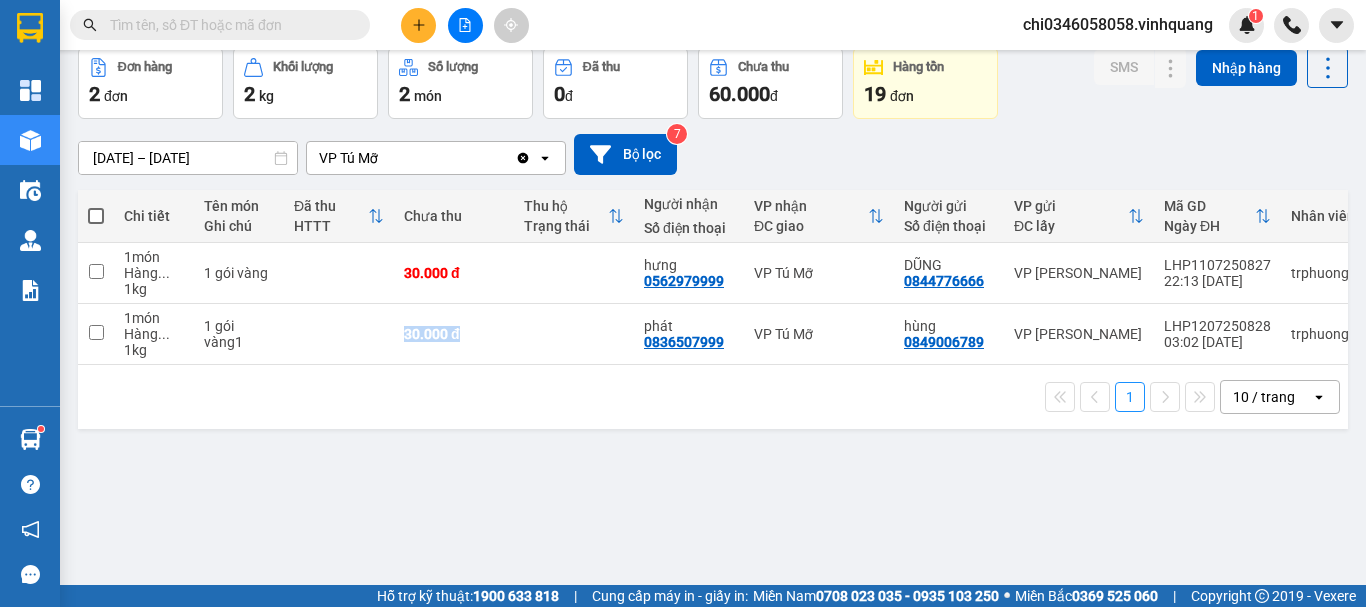 drag, startPoint x: 512, startPoint y: 364, endPoint x: 243, endPoint y: 358, distance: 269.0669 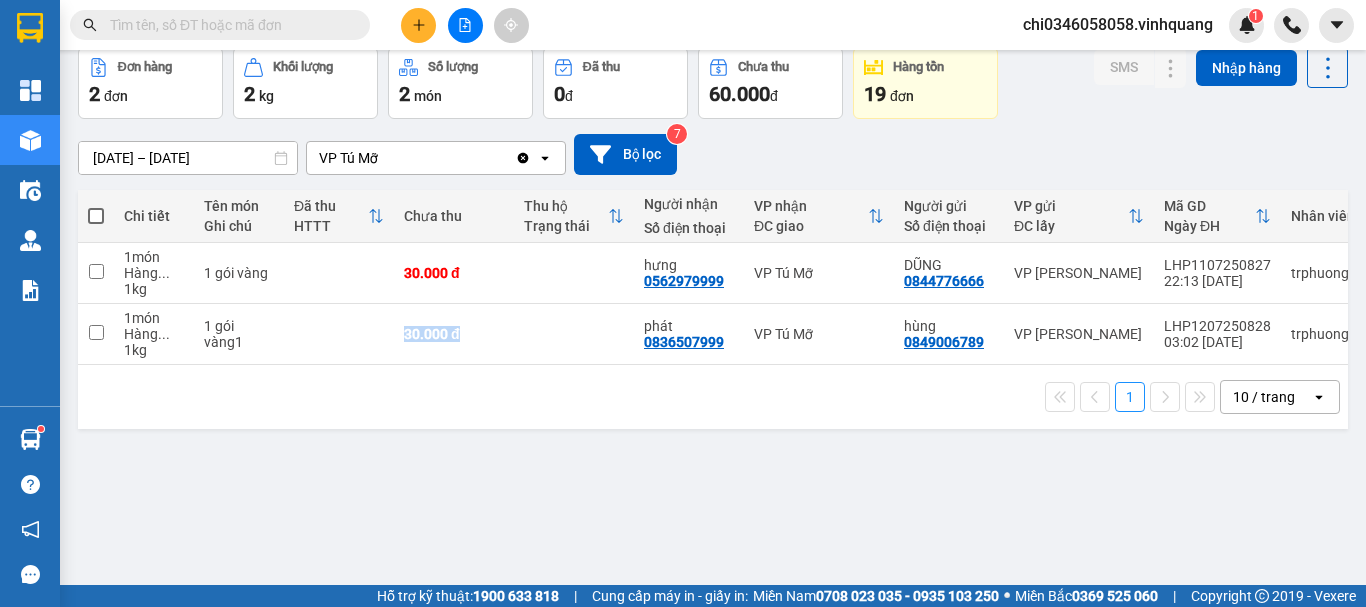 click on "1  món Hàng ... 1  kg 1 gói vàng1 30.000 đ phát 0836507999 VP Tú Mỡ hùng 0849006789 VP [PERSON_NAME] LHP1207250828 03:02 [DATE] trphuong0932458188.vinhquang" at bounding box center (794, 334) 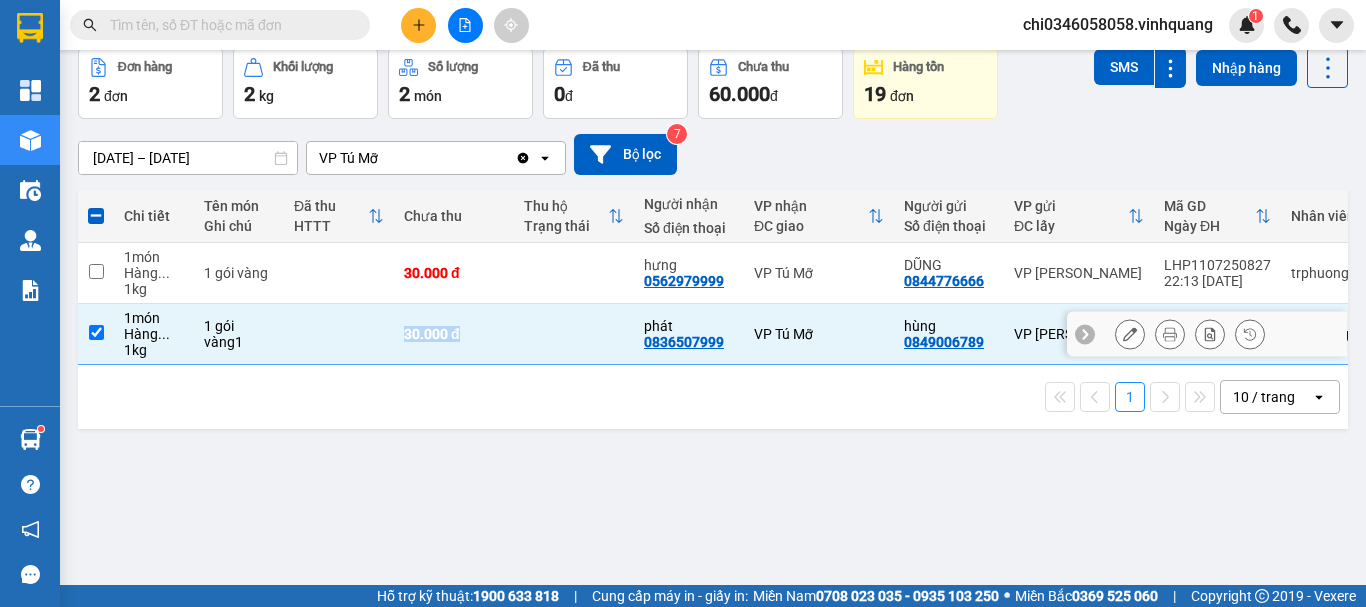 click at bounding box center (96, 332) 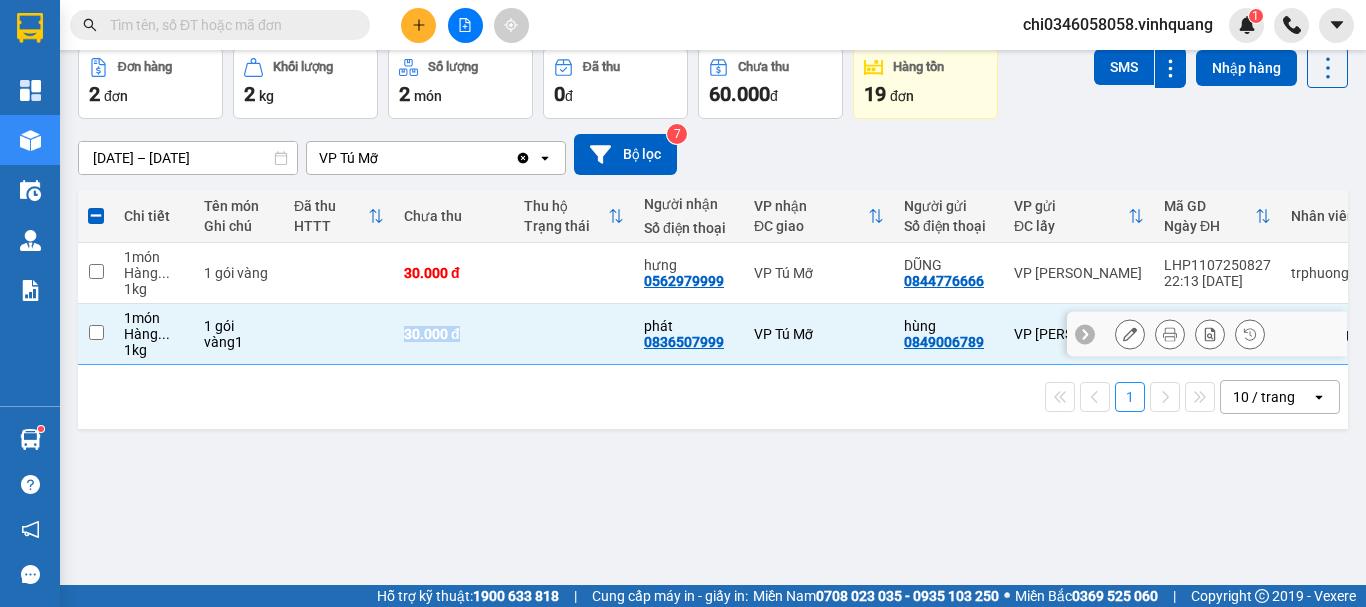 checkbox on "false" 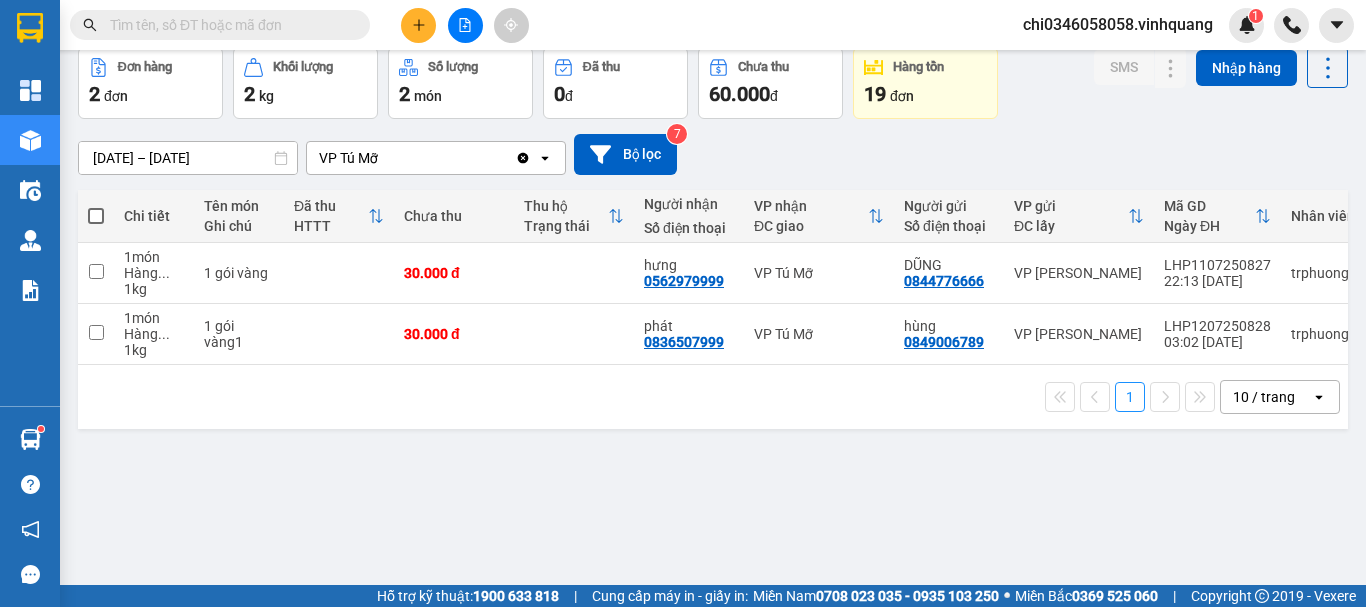 click on "VP Tú Mỡ" at bounding box center [411, 158] 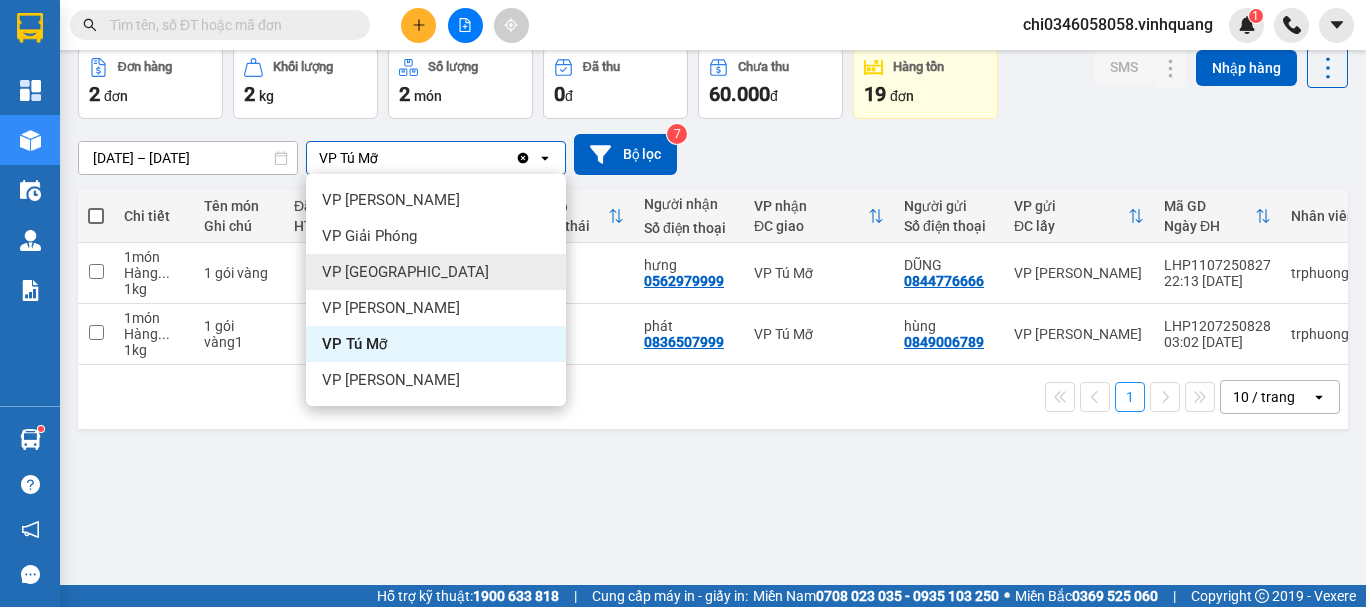 click on "VP [GEOGRAPHIC_DATA]" at bounding box center [405, 272] 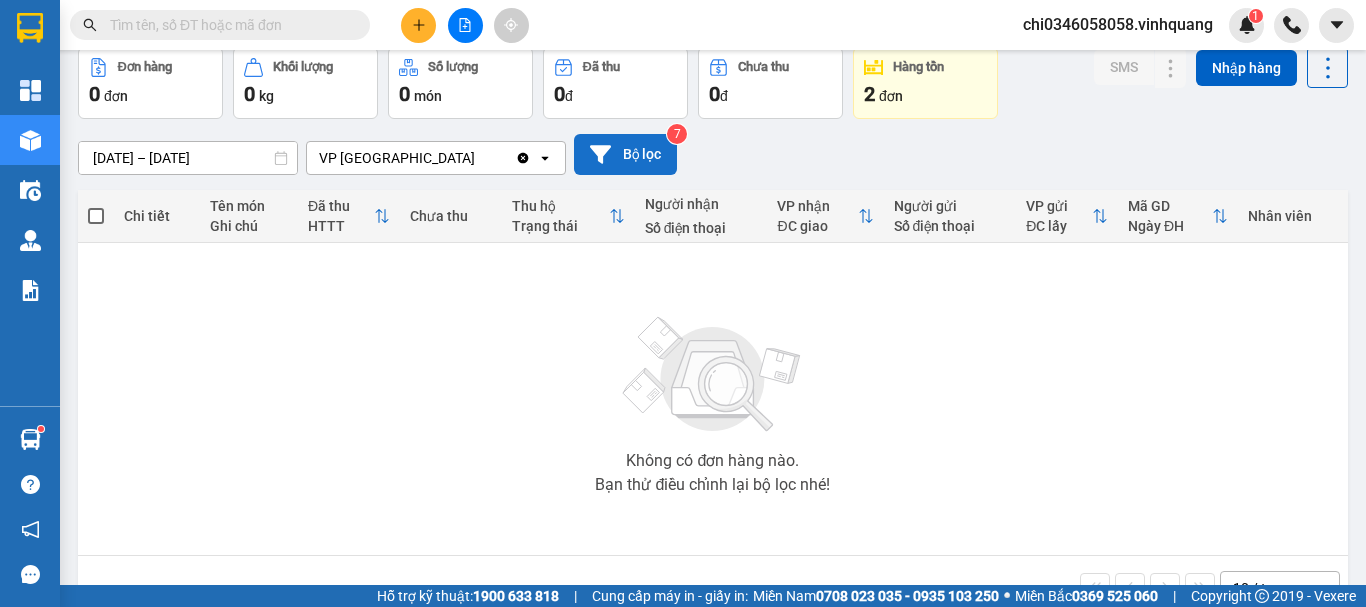 click on "Bộ lọc" at bounding box center [625, 154] 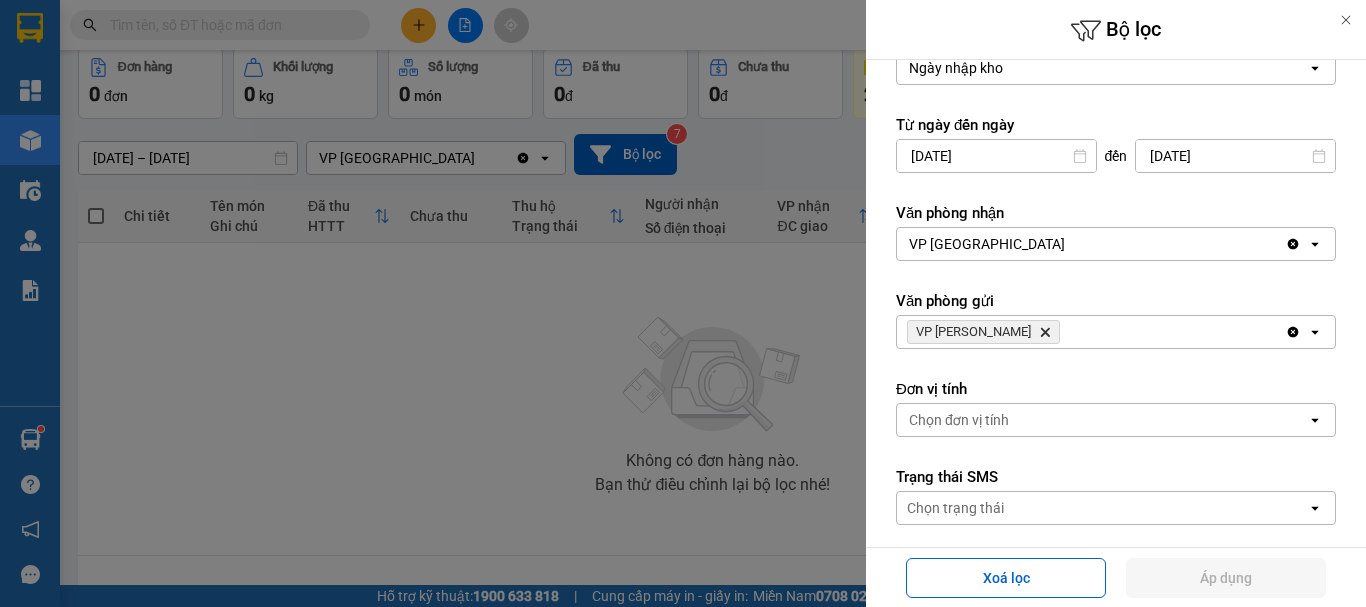 scroll, scrollTop: 100, scrollLeft: 0, axis: vertical 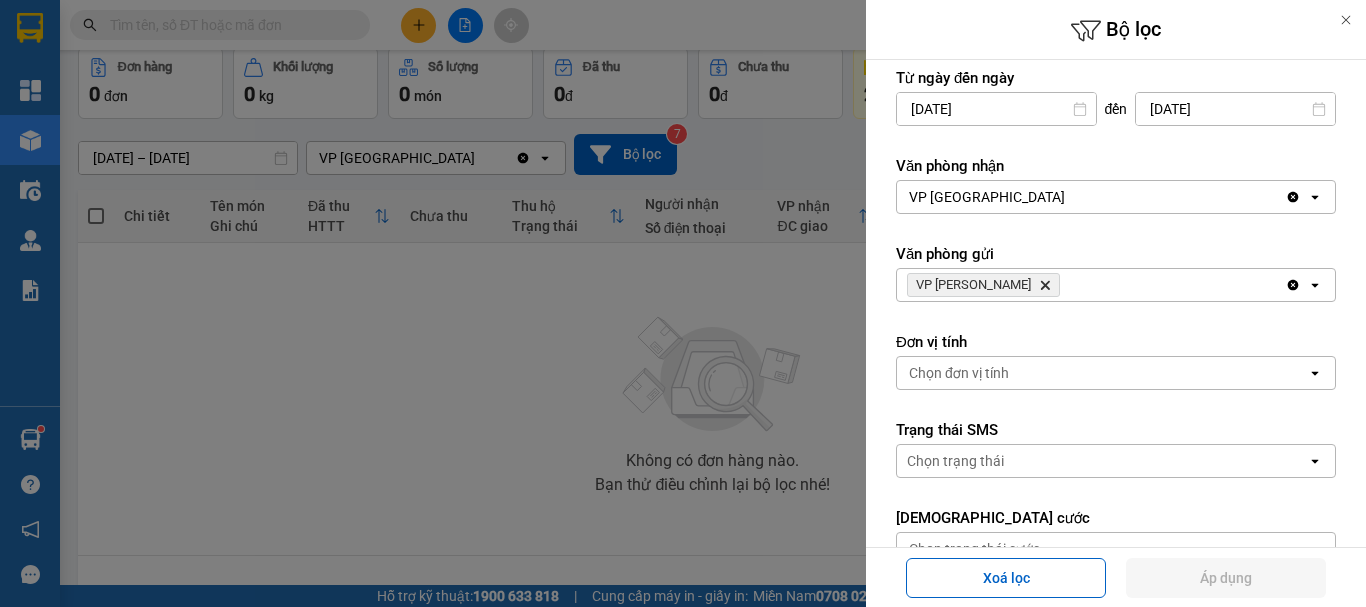 click on "VP [PERSON_NAME]" at bounding box center (1091, 285) 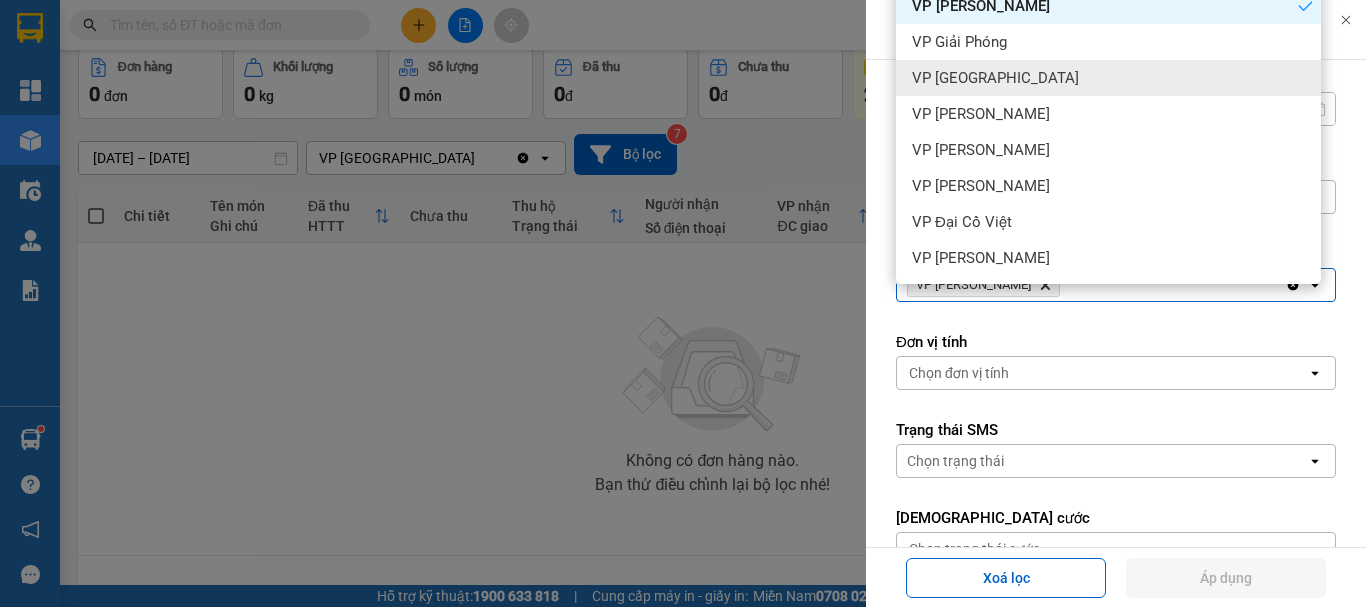 click on "VP [GEOGRAPHIC_DATA]" at bounding box center [995, 78] 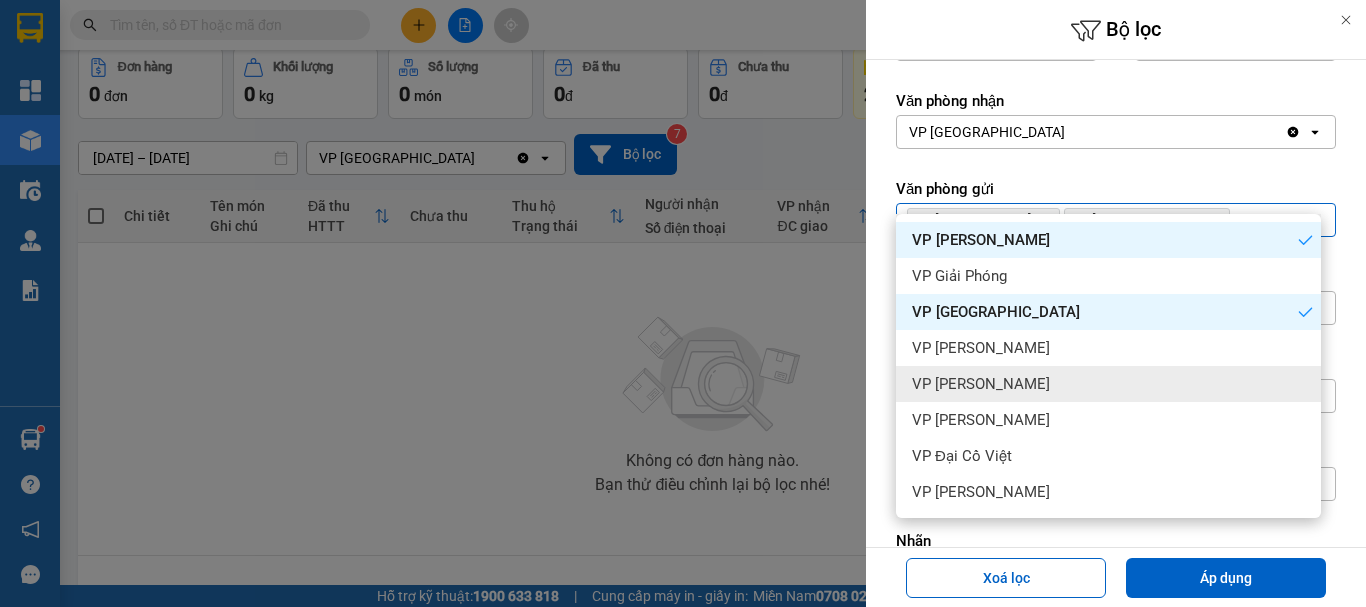 scroll, scrollTop: 200, scrollLeft: 0, axis: vertical 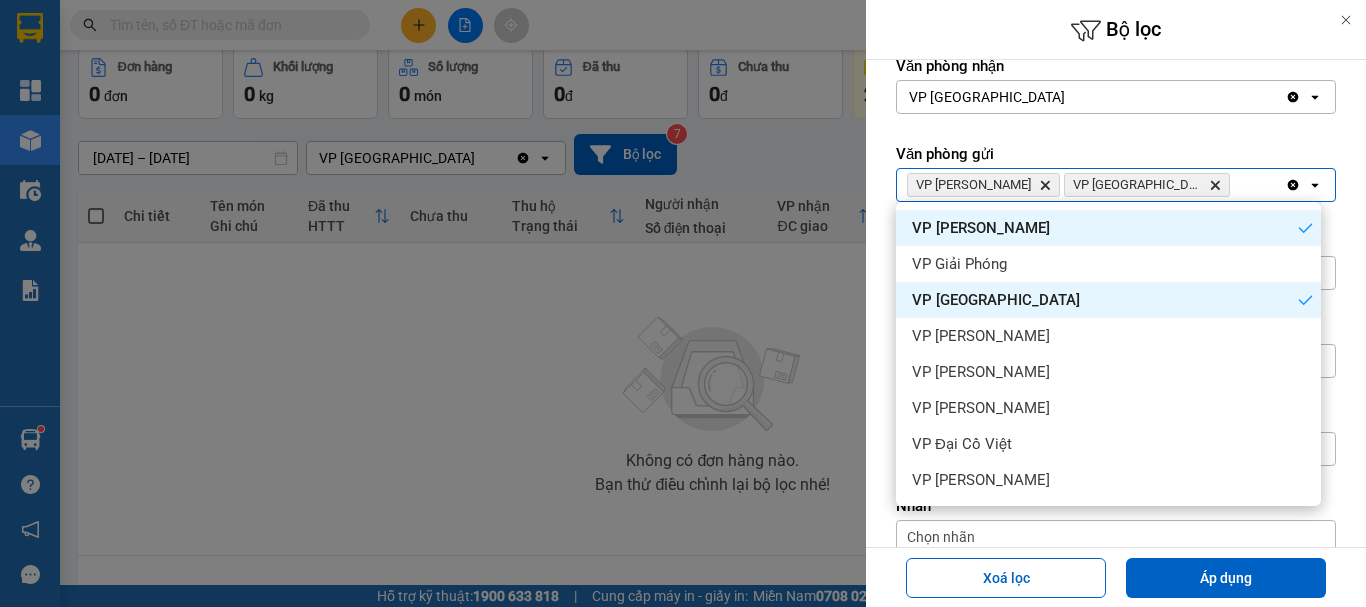 click at bounding box center [683, 303] 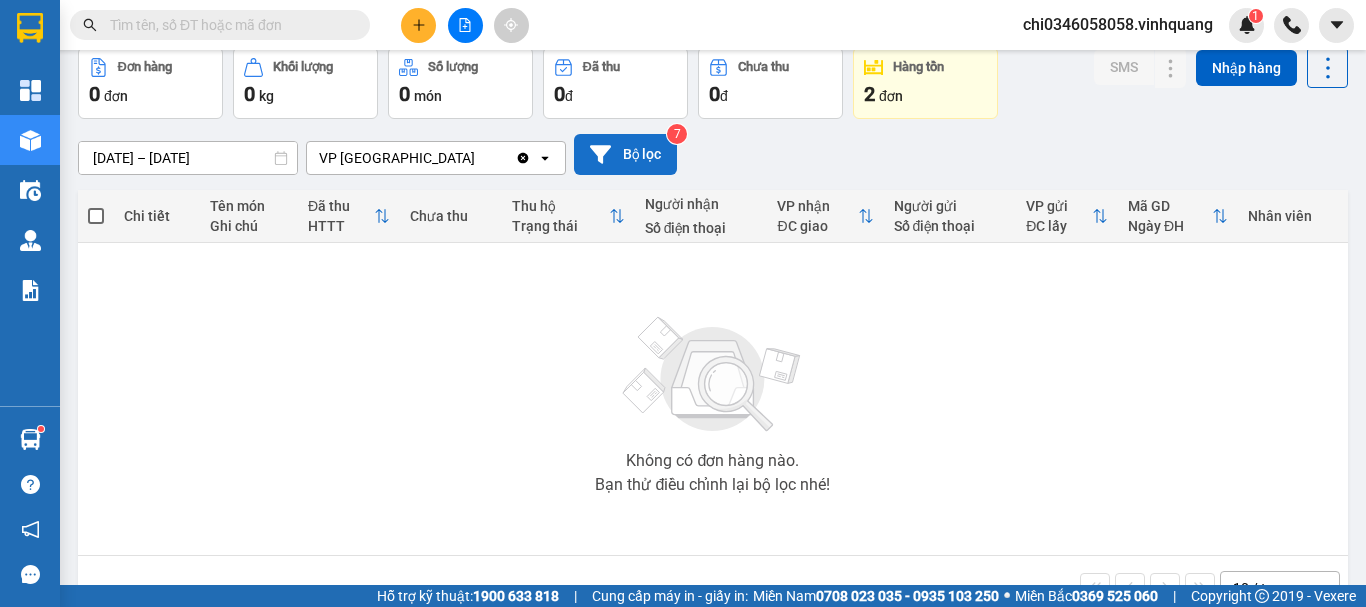 click on "Bộ lọc" at bounding box center [625, 154] 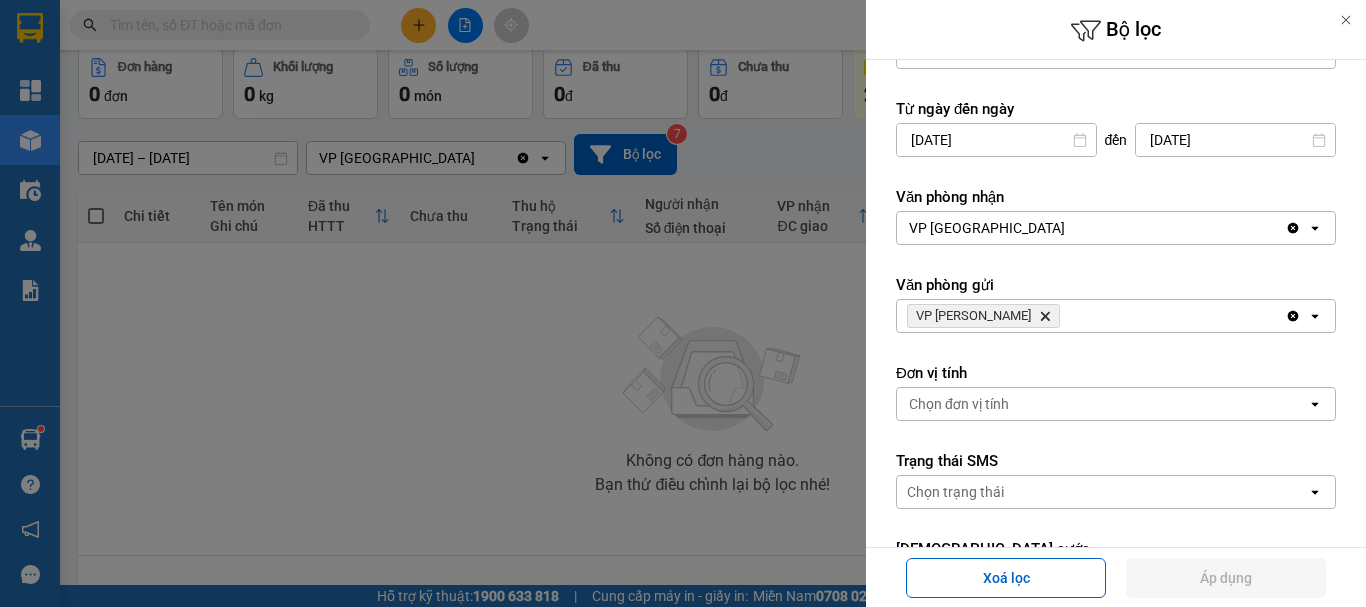 scroll, scrollTop: 100, scrollLeft: 0, axis: vertical 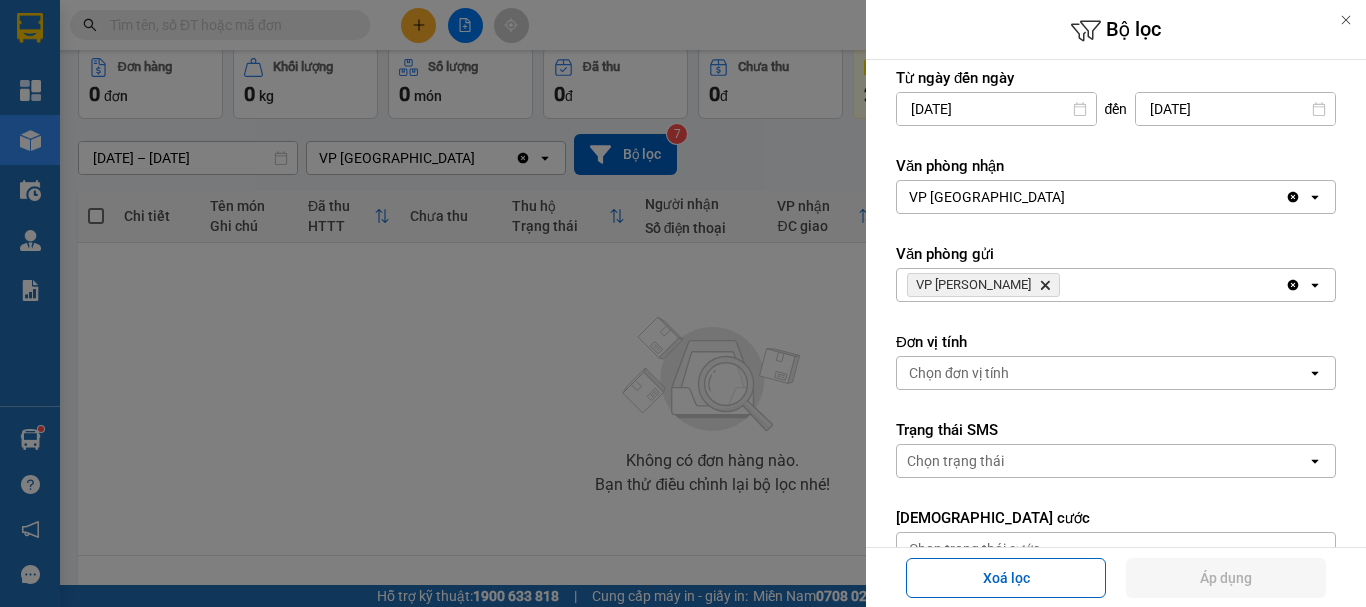 click on "VP [PERSON_NAME]" at bounding box center [1091, 285] 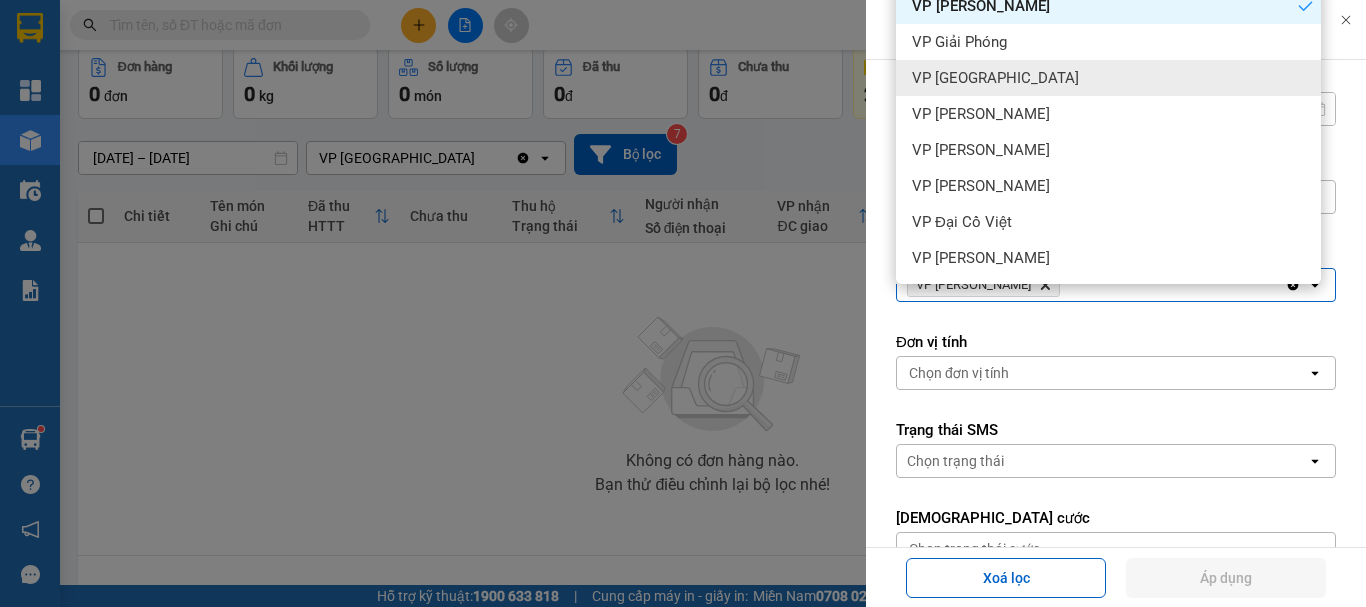 click on "VP [GEOGRAPHIC_DATA]" at bounding box center (995, 78) 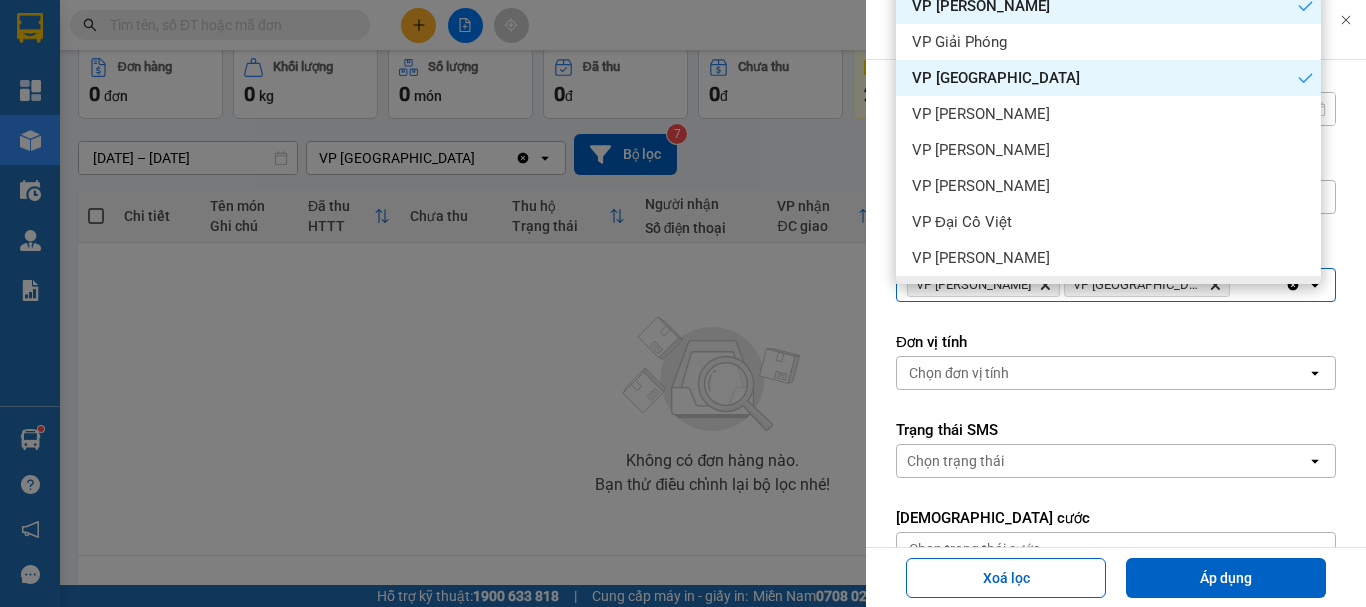 click on "Chọn đơn vị tính" at bounding box center [1102, 373] 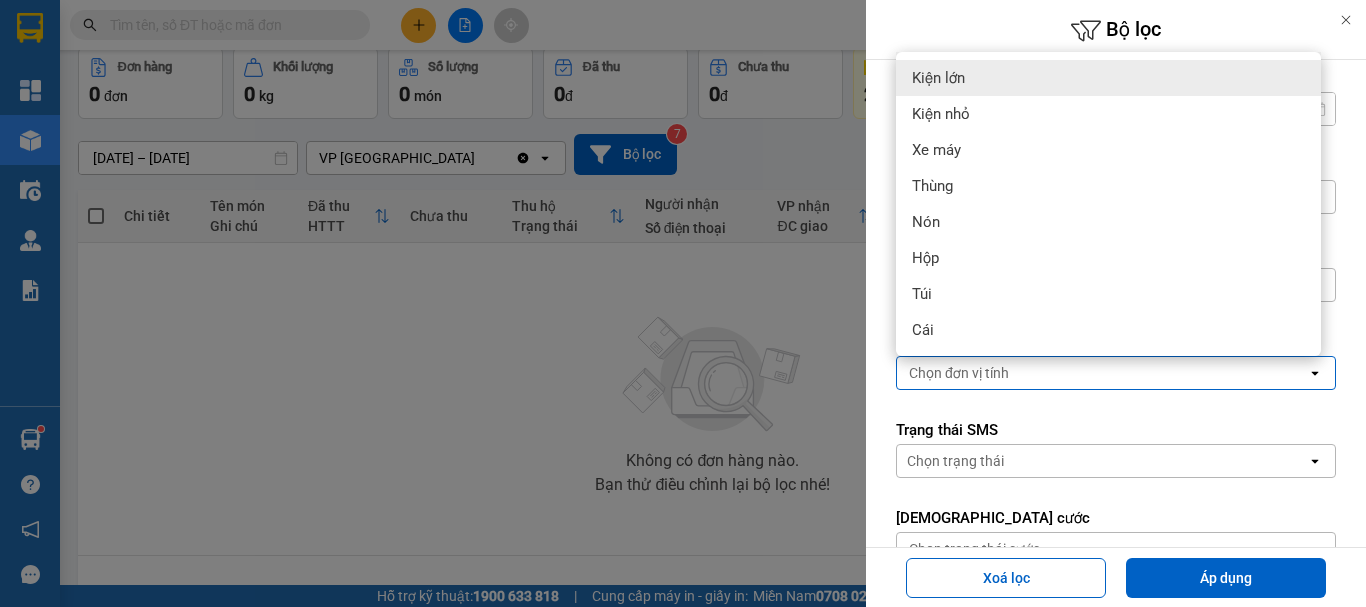 click on "Chọn đơn vị tính" at bounding box center [1102, 373] 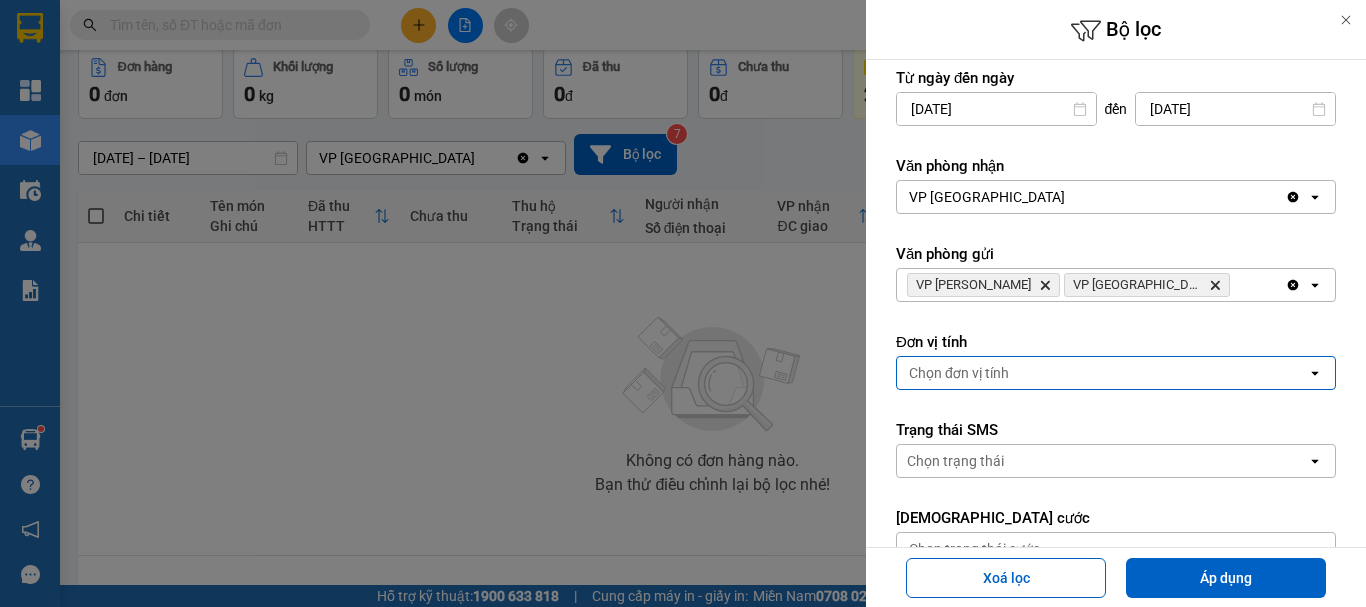 click on "Chọn trạng thái" at bounding box center (1102, 461) 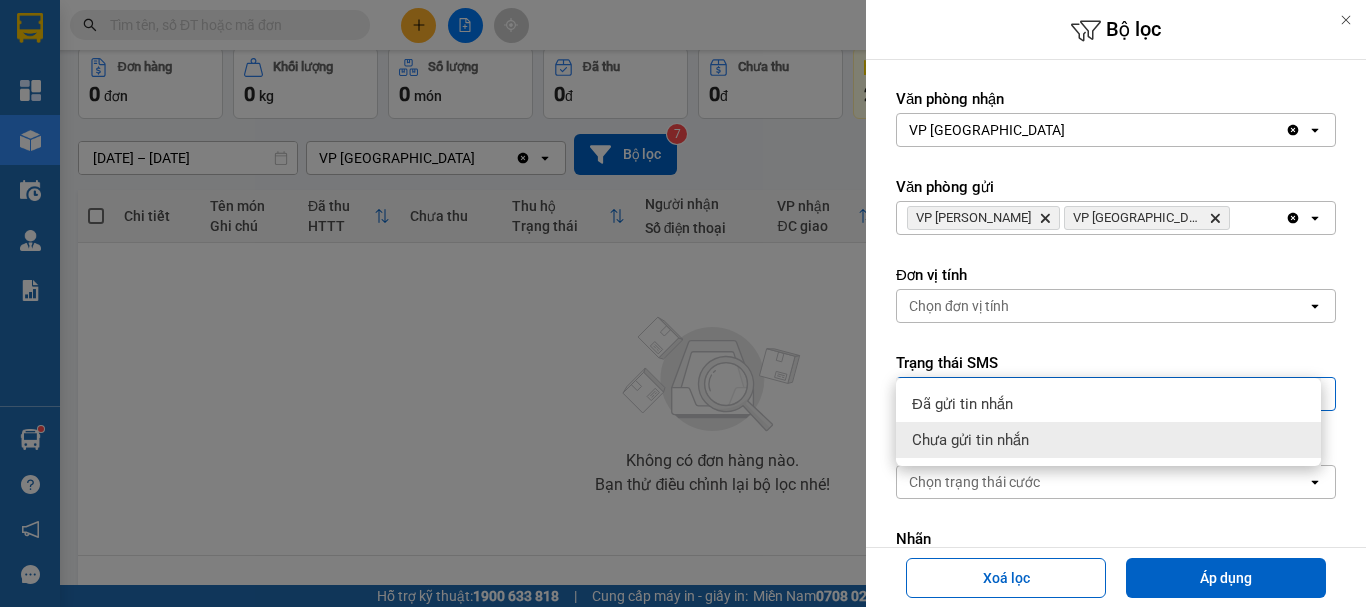 scroll, scrollTop: 200, scrollLeft: 0, axis: vertical 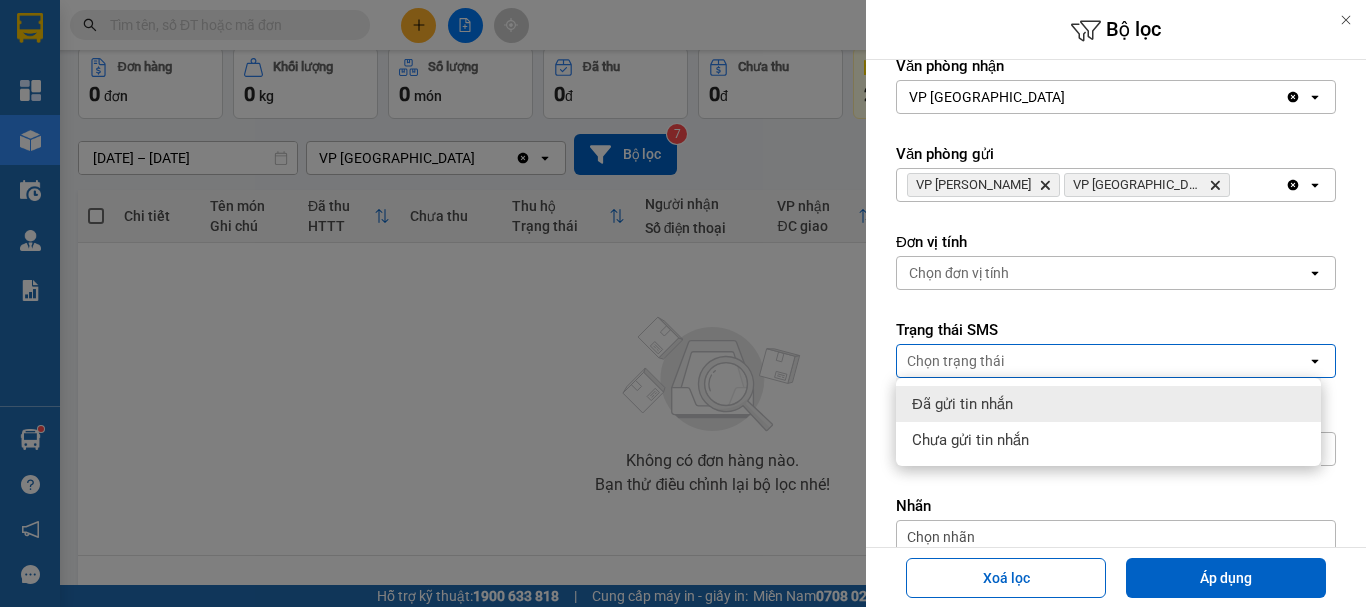 click on "Chọn trạng thái" at bounding box center [1102, 361] 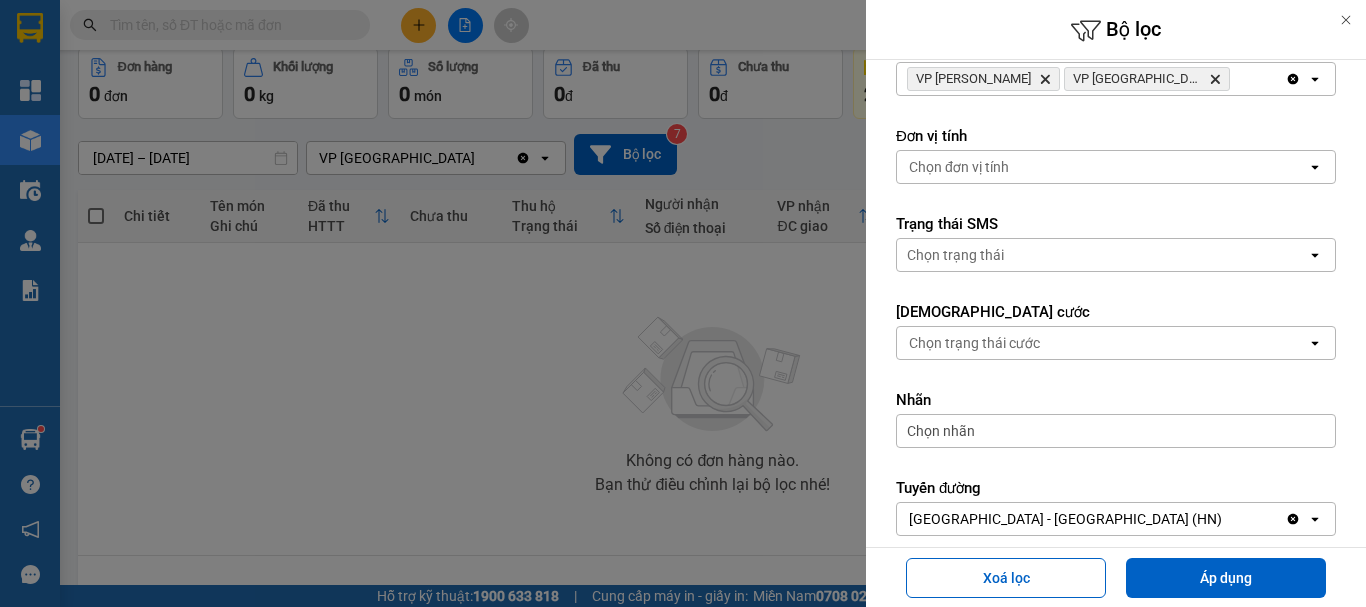 scroll, scrollTop: 400, scrollLeft: 0, axis: vertical 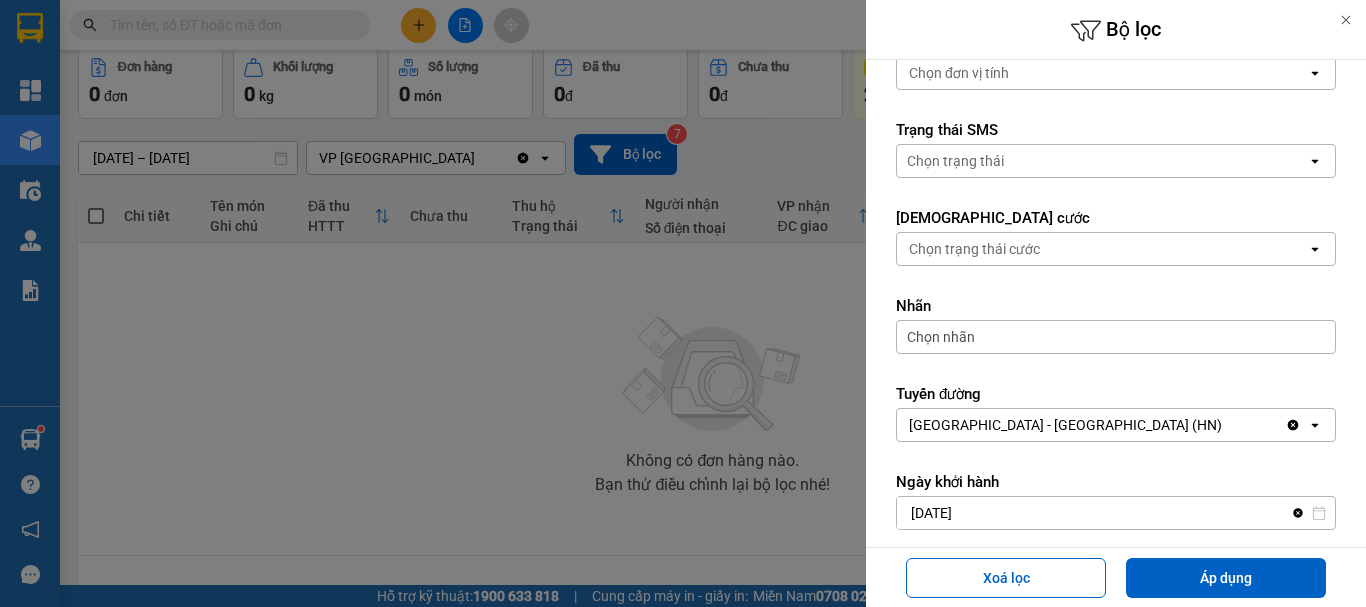 click on "Chọn trạng thái cước" at bounding box center (974, 249) 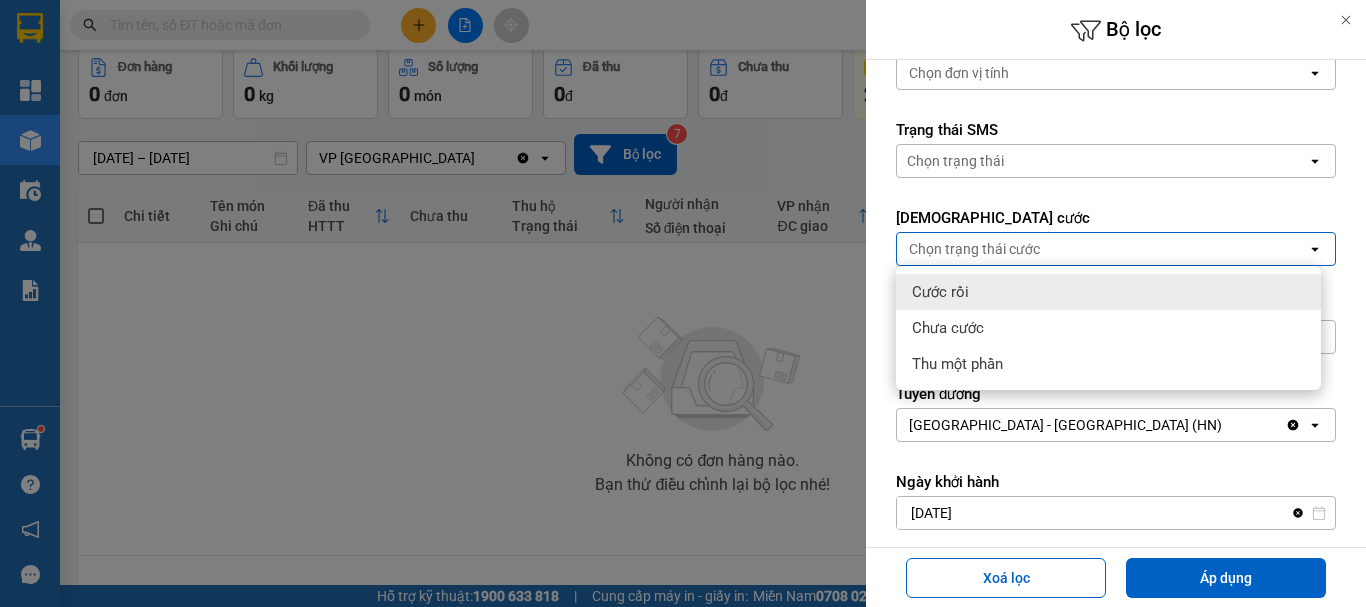 click on "Chọn trạng thái cước" at bounding box center [974, 249] 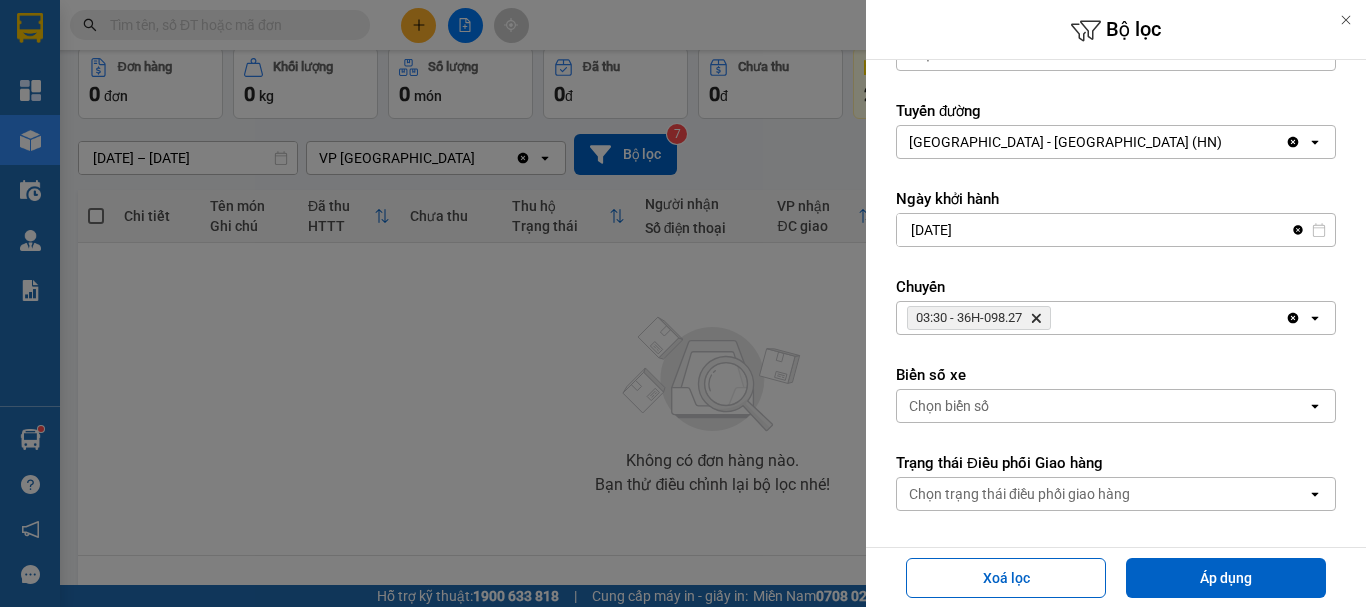 scroll, scrollTop: 697, scrollLeft: 0, axis: vertical 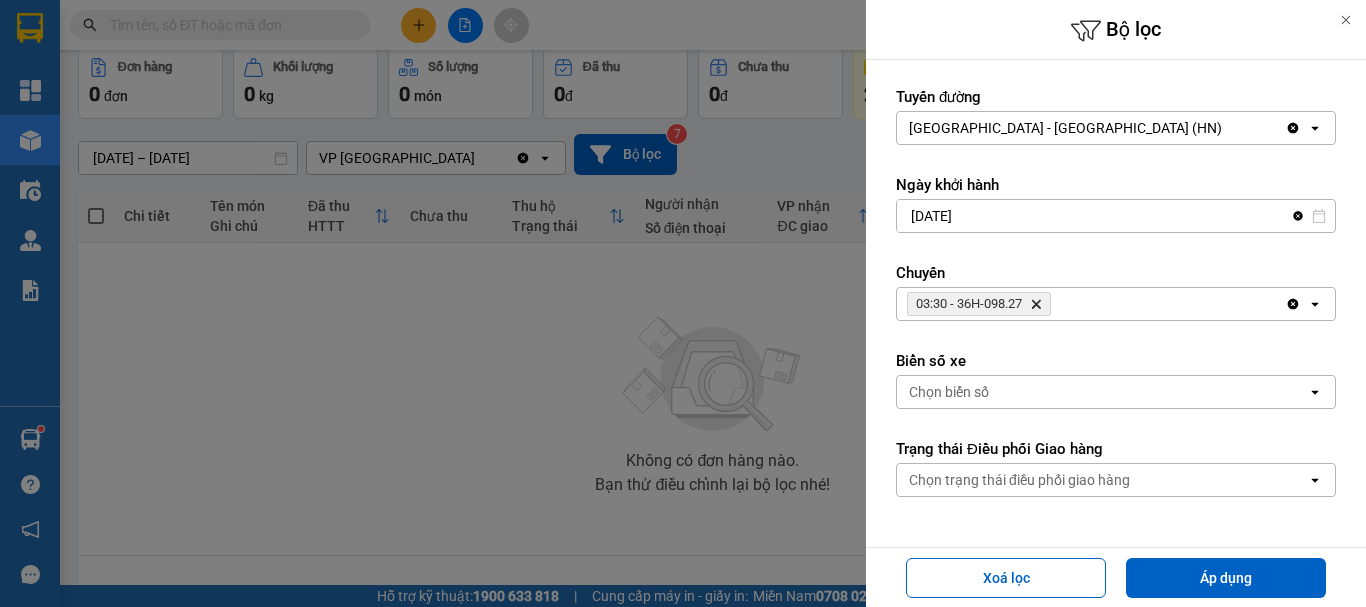 click on "Chọn biển số" at bounding box center [1102, 392] 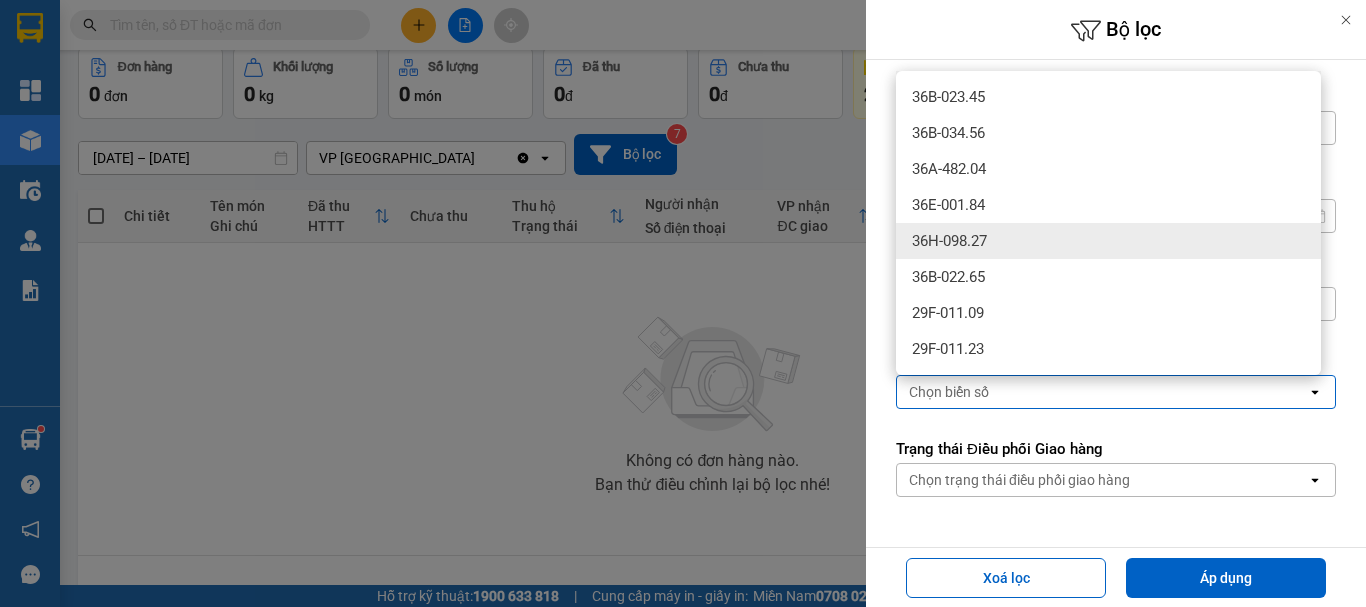 click on "36H-098.27" at bounding box center (1108, 241) 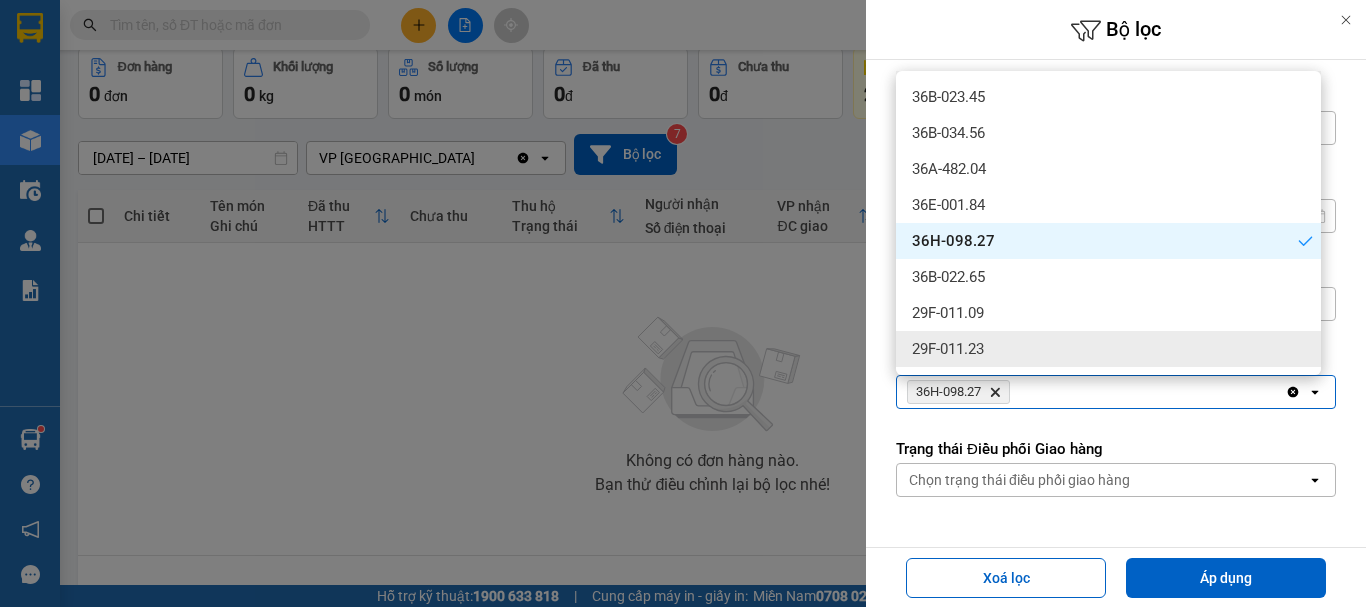 click on "Chọn trạng thái điều phối giao hàng" at bounding box center (1019, 480) 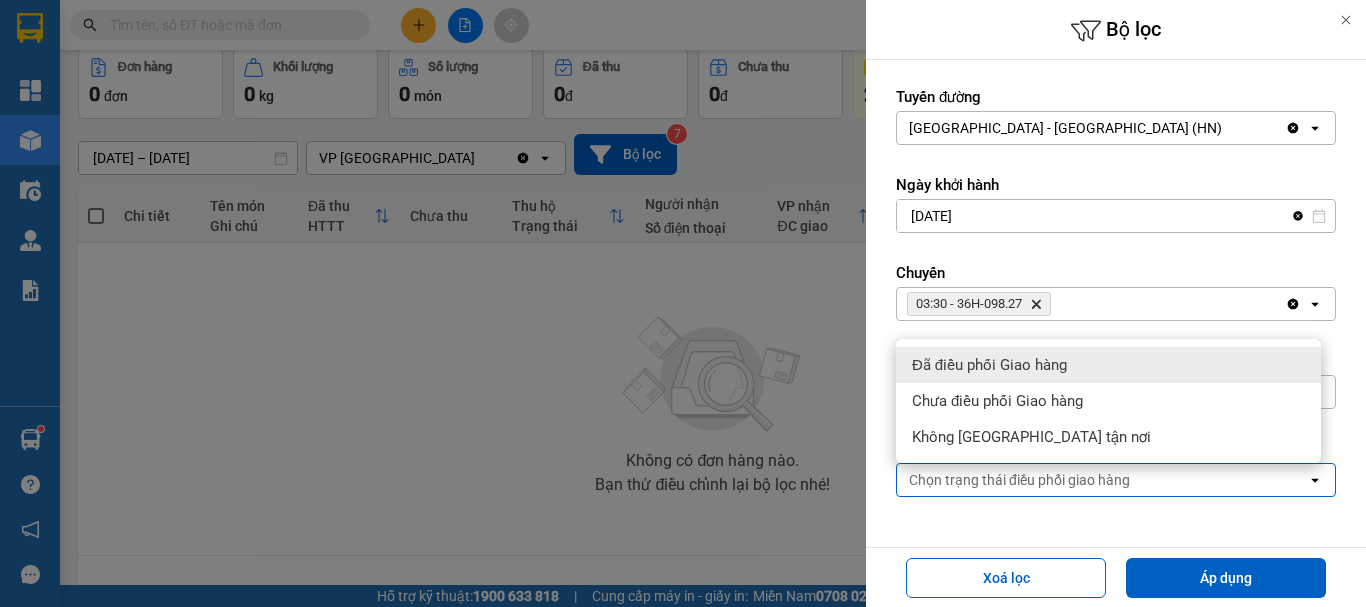 click on "Chọn trạng thái điều phối giao hàng" at bounding box center [1019, 480] 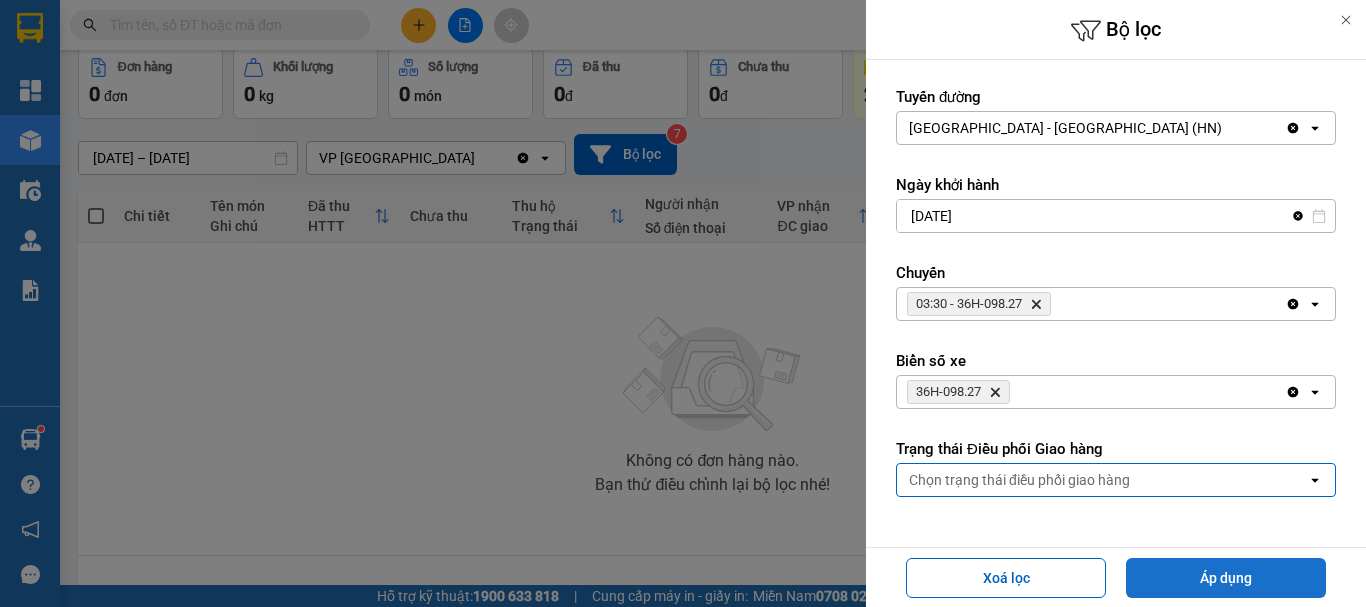 click on "Áp dụng" at bounding box center [1226, 578] 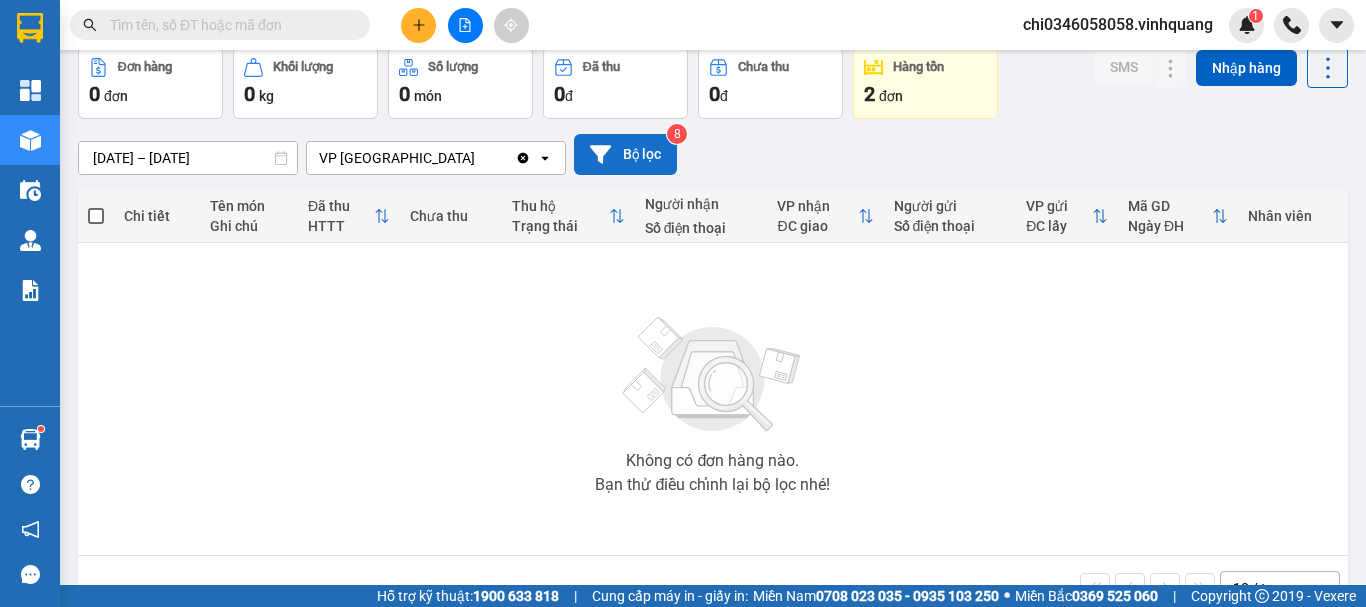 click on "Bộ lọc" at bounding box center [625, 154] 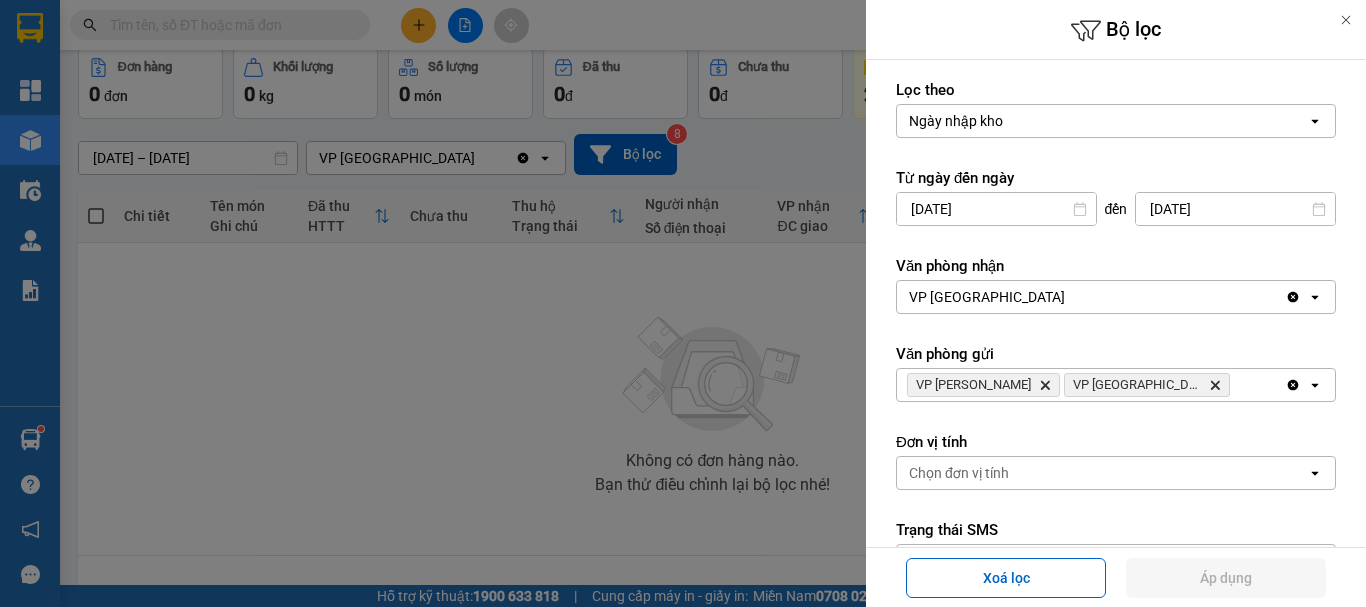 click on "VP [GEOGRAPHIC_DATA]" at bounding box center (1091, 297) 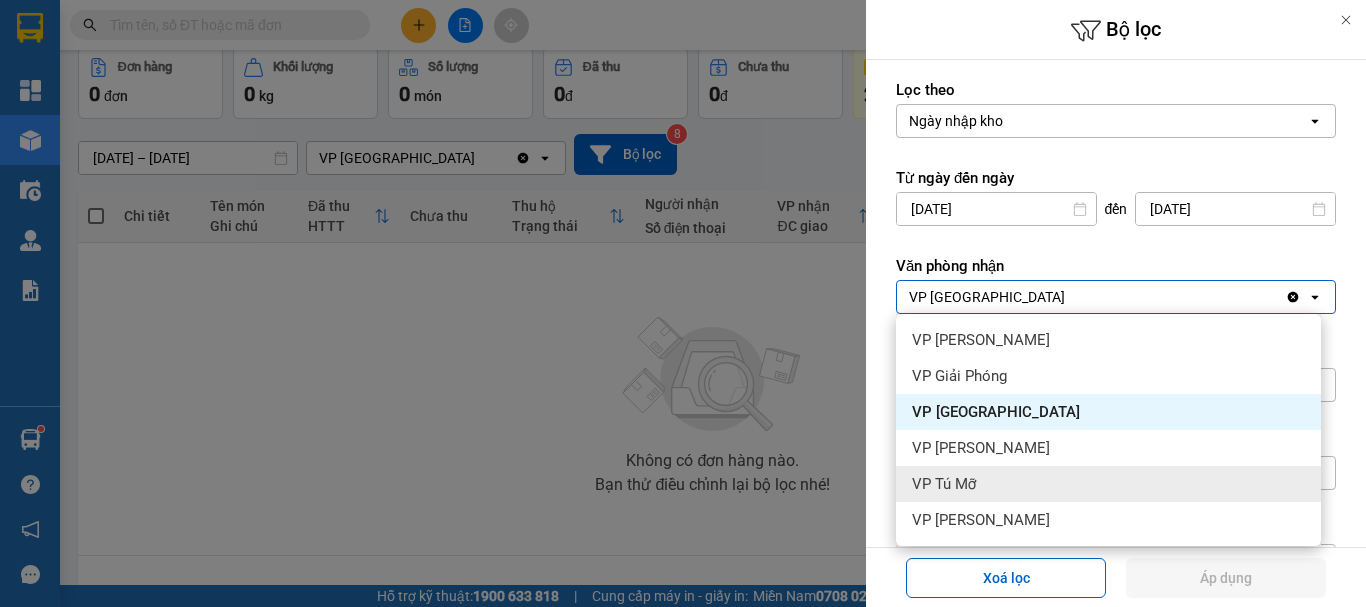 click on "VP Tú Mỡ" at bounding box center [1108, 484] 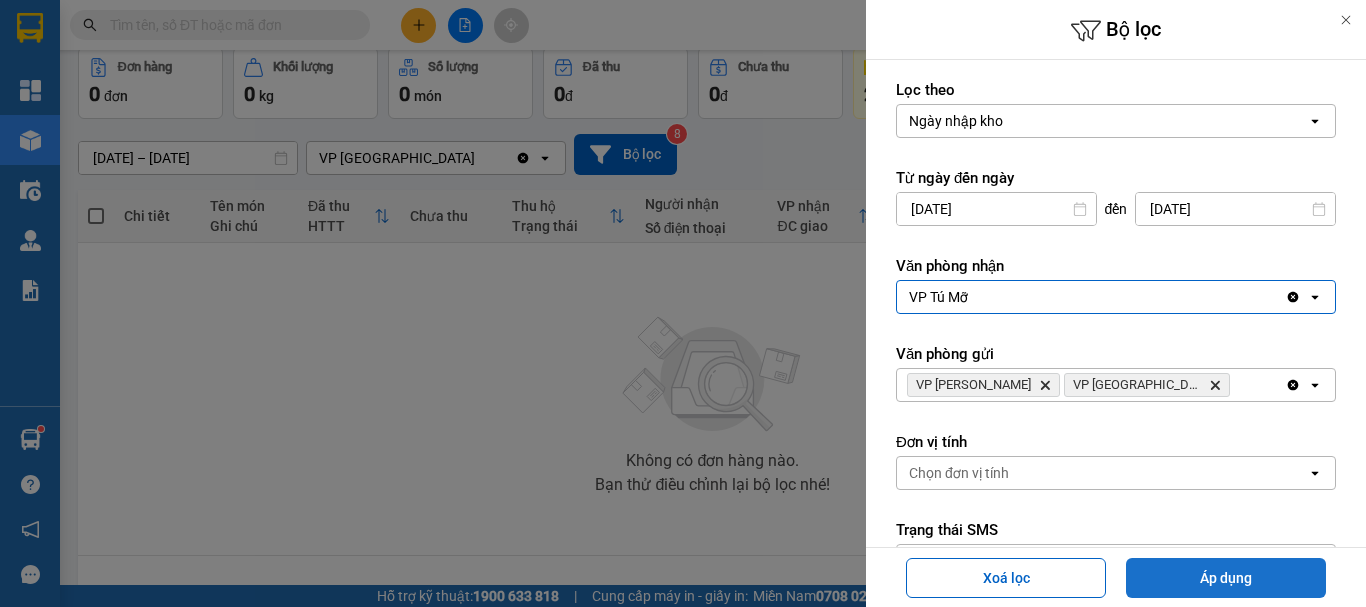 click on "Áp dụng" at bounding box center [1226, 578] 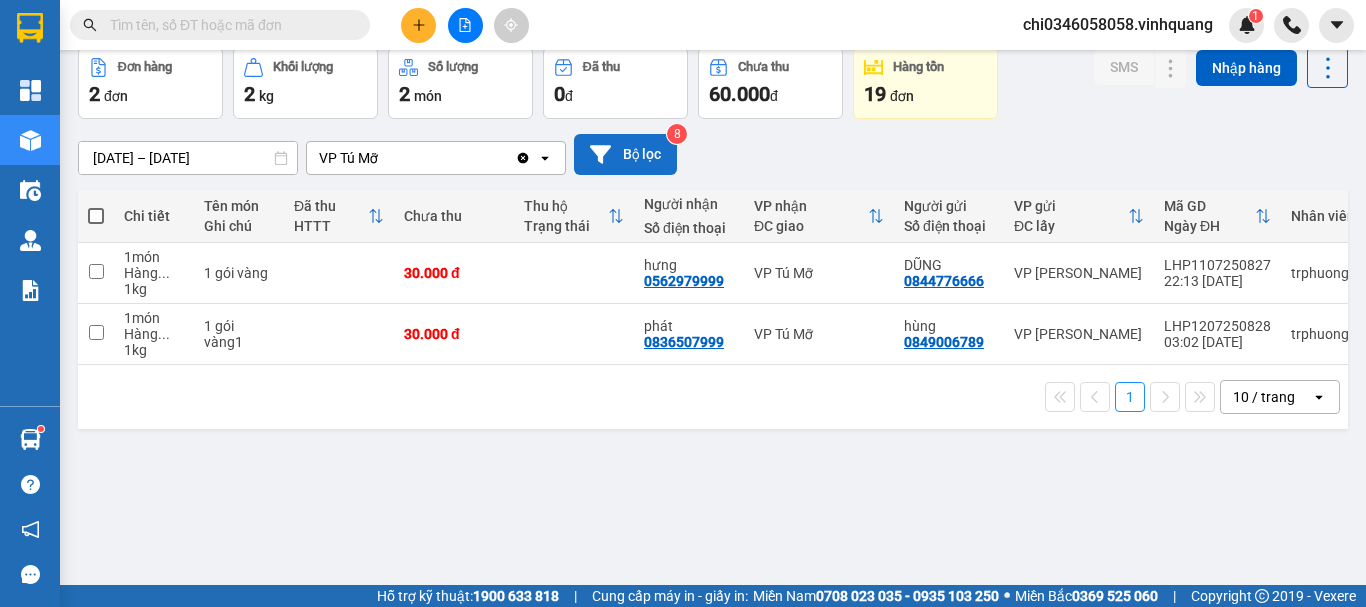 click on "Bộ lọc" at bounding box center [625, 154] 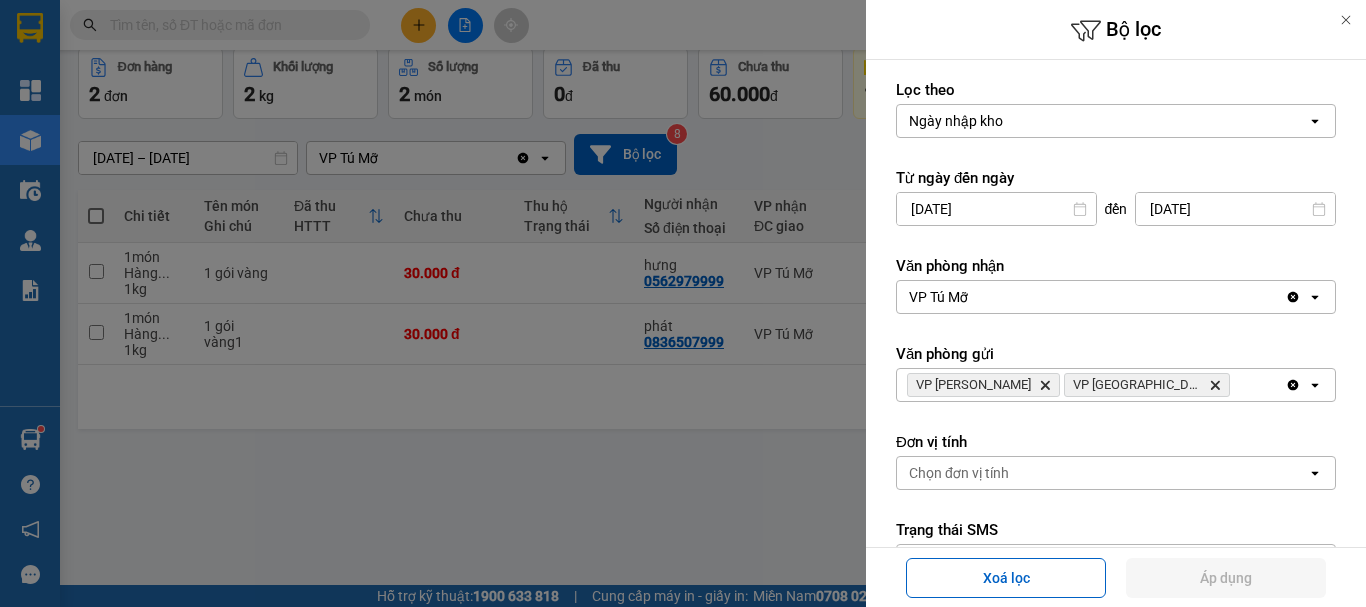 click on "Delete" 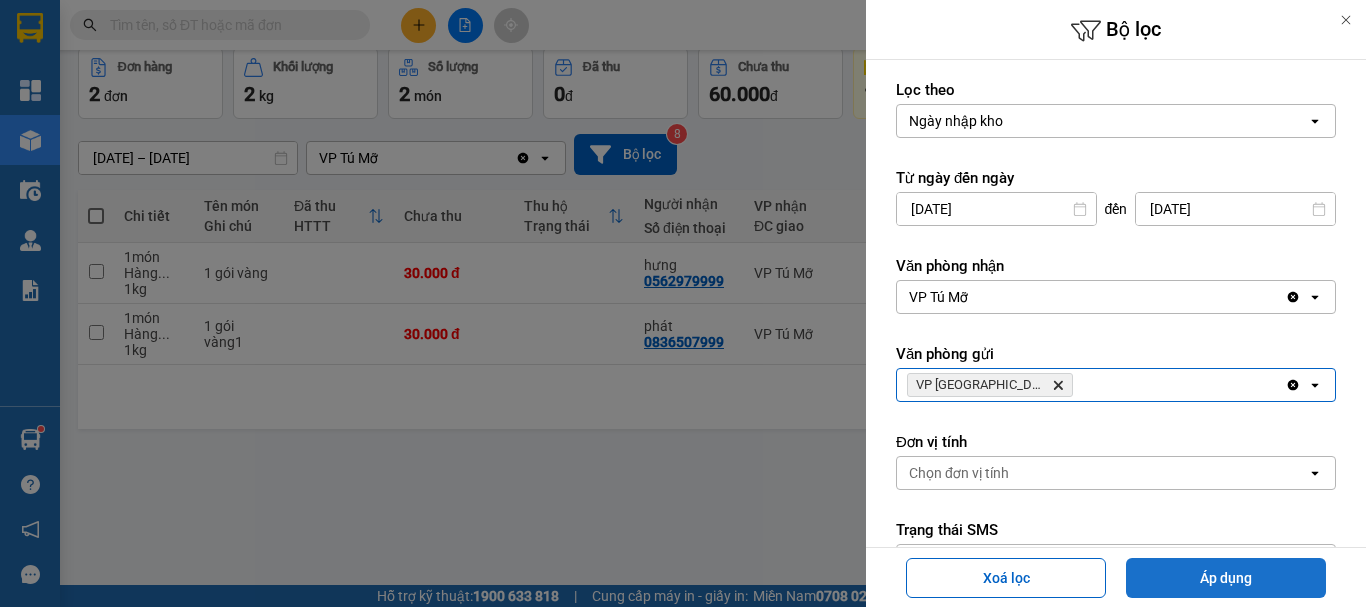 click on "Áp dụng" at bounding box center [1226, 578] 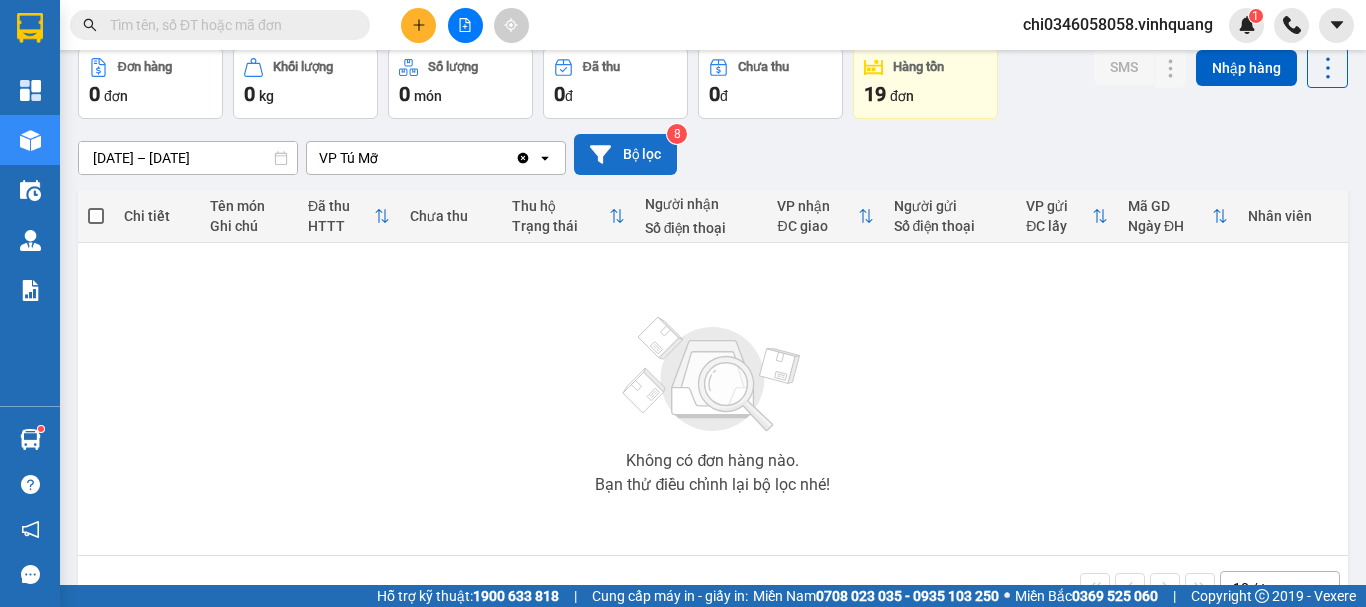 click on "Bộ lọc" at bounding box center (625, 154) 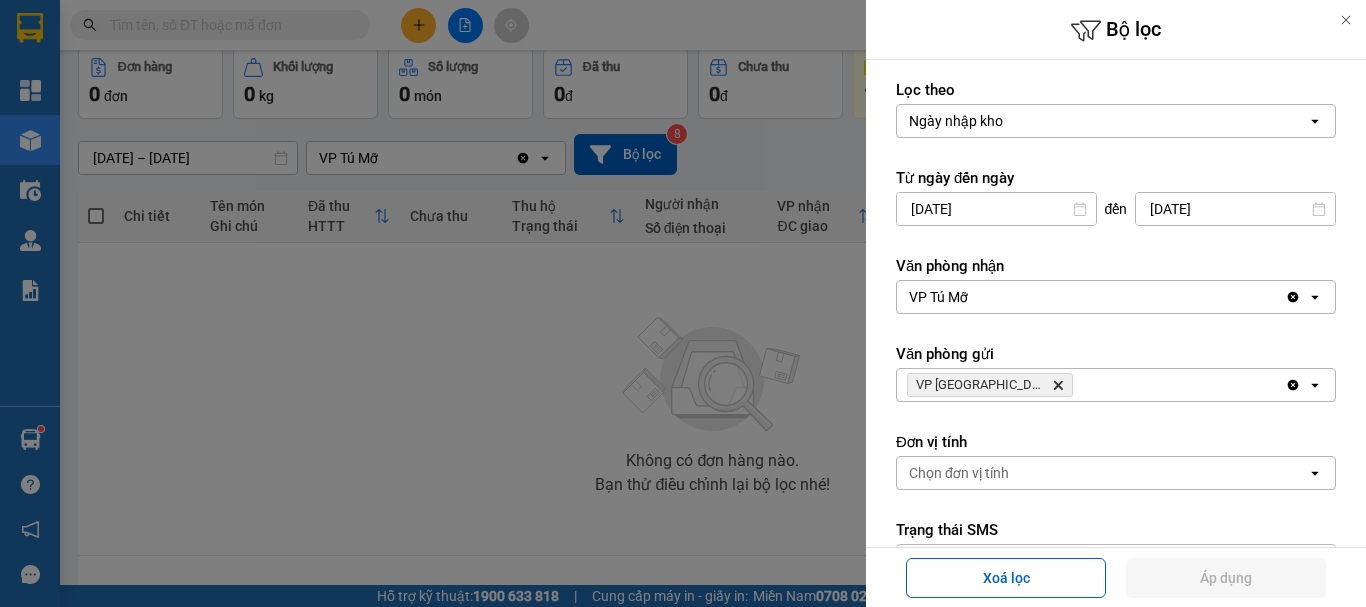click on "Delete" 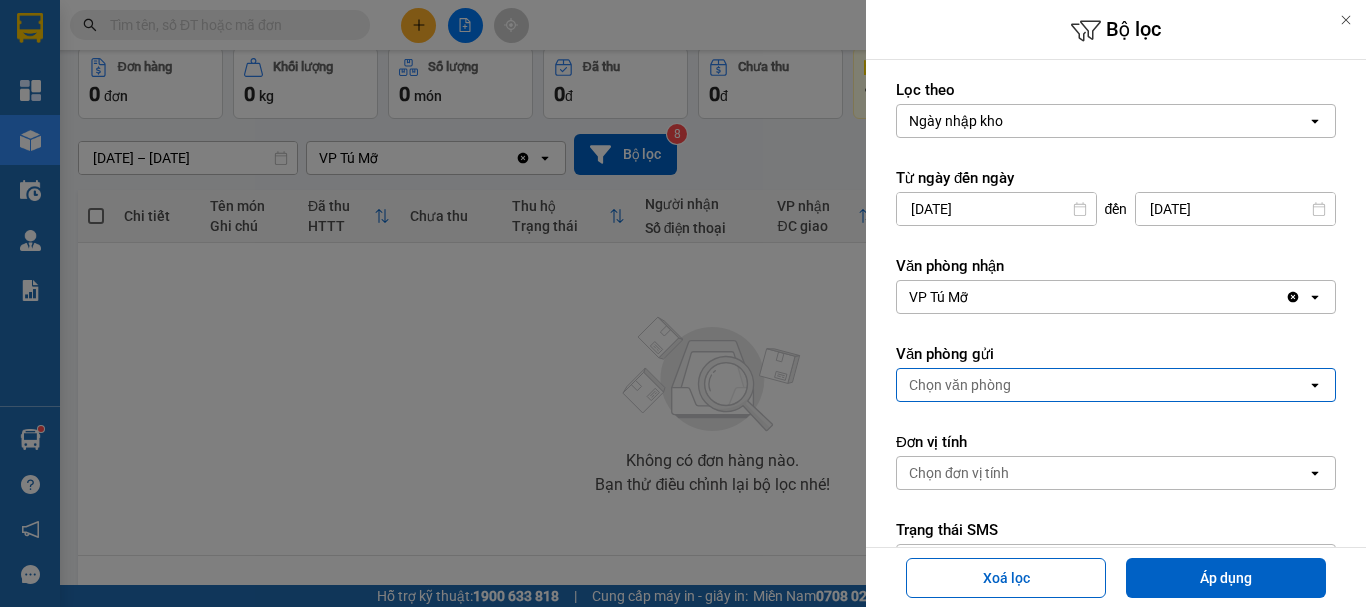 click on "Chọn văn phòng" at bounding box center [960, 385] 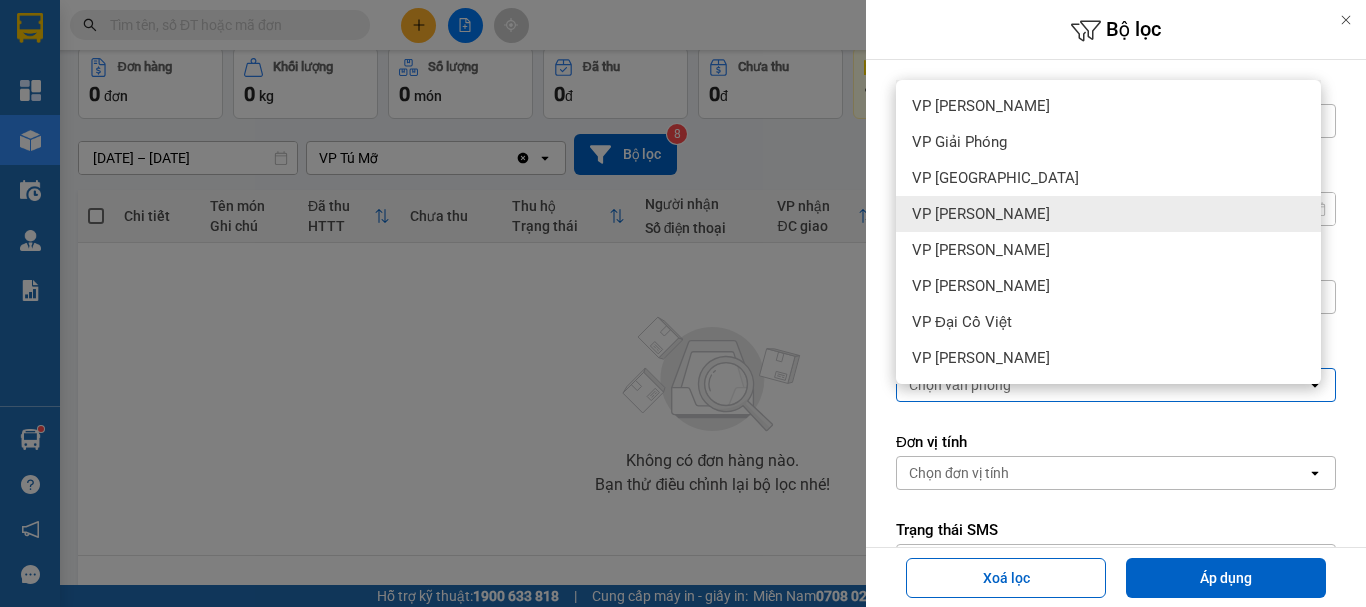 click on "VP [PERSON_NAME]" at bounding box center (1108, 214) 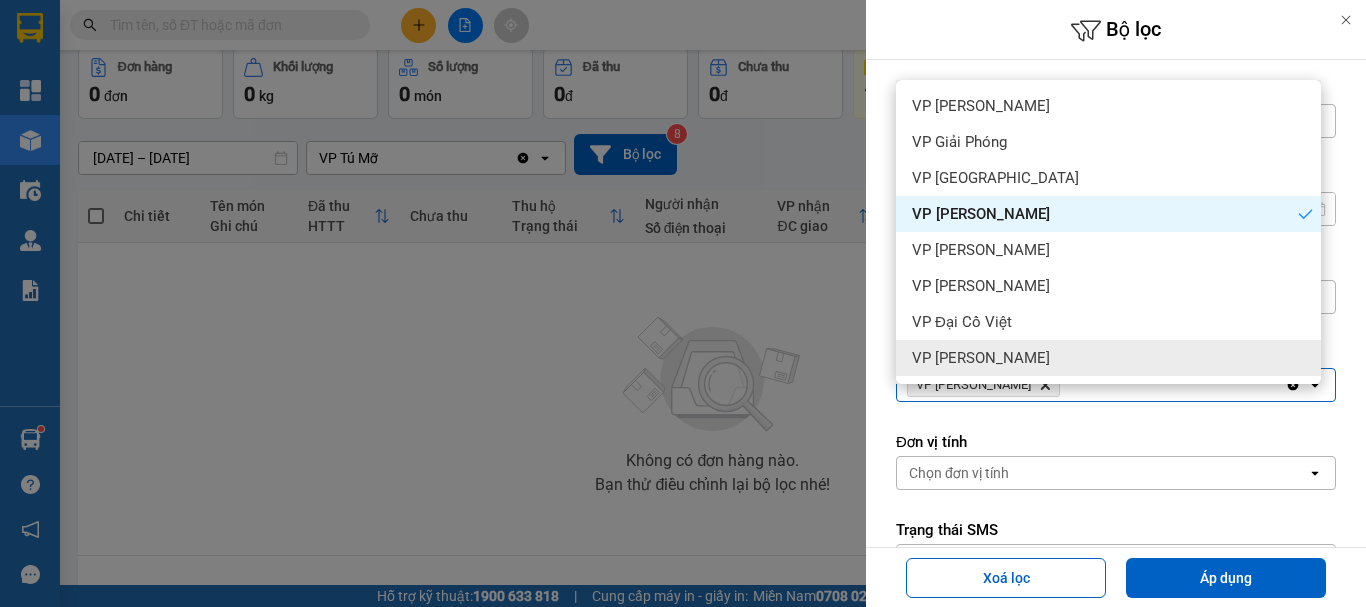 click on "Lọc theo Ngày nhập kho open   Từ ngày đến [DATE] Press the down arrow key to interact with the calendar and select a date. Press the escape button to close the calendar. Selected date is [DATE]. đến [DATE] Press the down arrow key to interact with the calendar and select a date. Press the escape button to close the calendar. Selected date is [DATE].   Văn phòng nhận VP Tú Mỡ Clear value open   Văn phòng gửi VP DƯƠNG ĐÌNH NGHỆ Delete Clear all open   Đơn vị tính Chọn đơn vị tính open   Trạng thái SMS Chọn trạng thái open   Trạng thái cước Chọn trạng thái cước open   Nhãn Chọn nhãn   Tuyến đường [GEOGRAPHIC_DATA] - [GEOGRAPHIC_DATA] (HN) Clear value open   Ngày khởi hành [DATE] Clear value Press the down arrow key to interact with the calendar and select a date. Press the escape button to close the calendar. Selected date is [DATE]. Select the second date.   Chuyến 03:30  - 36H-098.27  Delete Clear all open   Delete" at bounding box center [1116, 652] 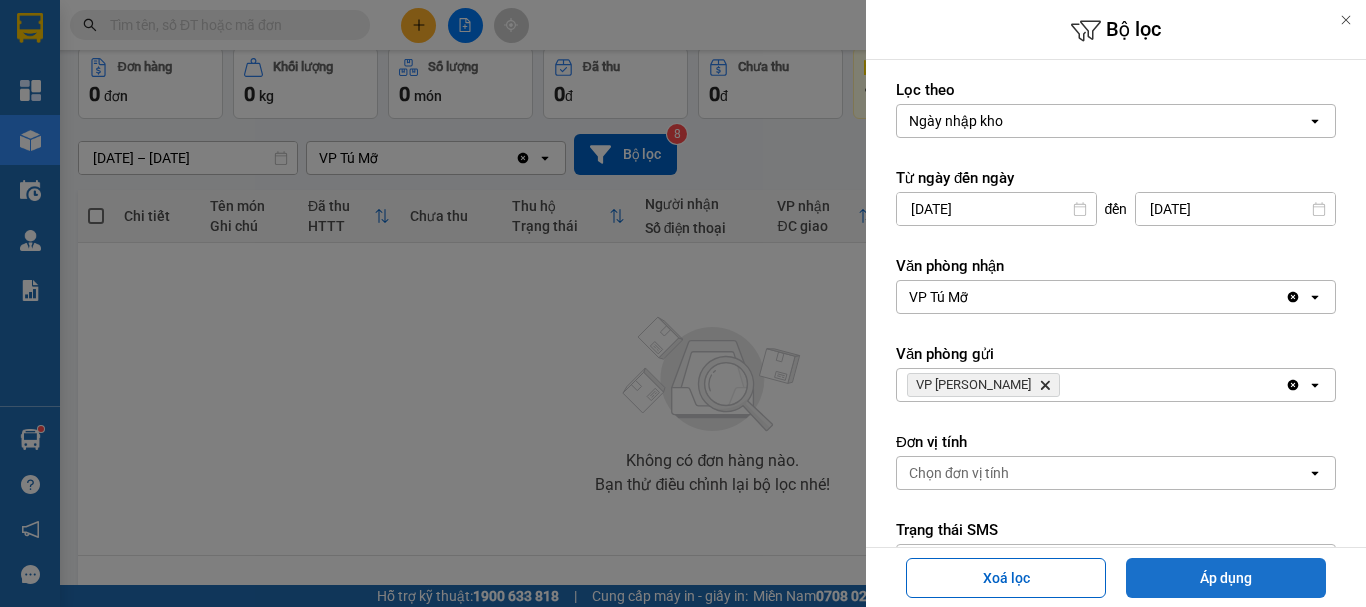 click on "Áp dụng" at bounding box center [1226, 578] 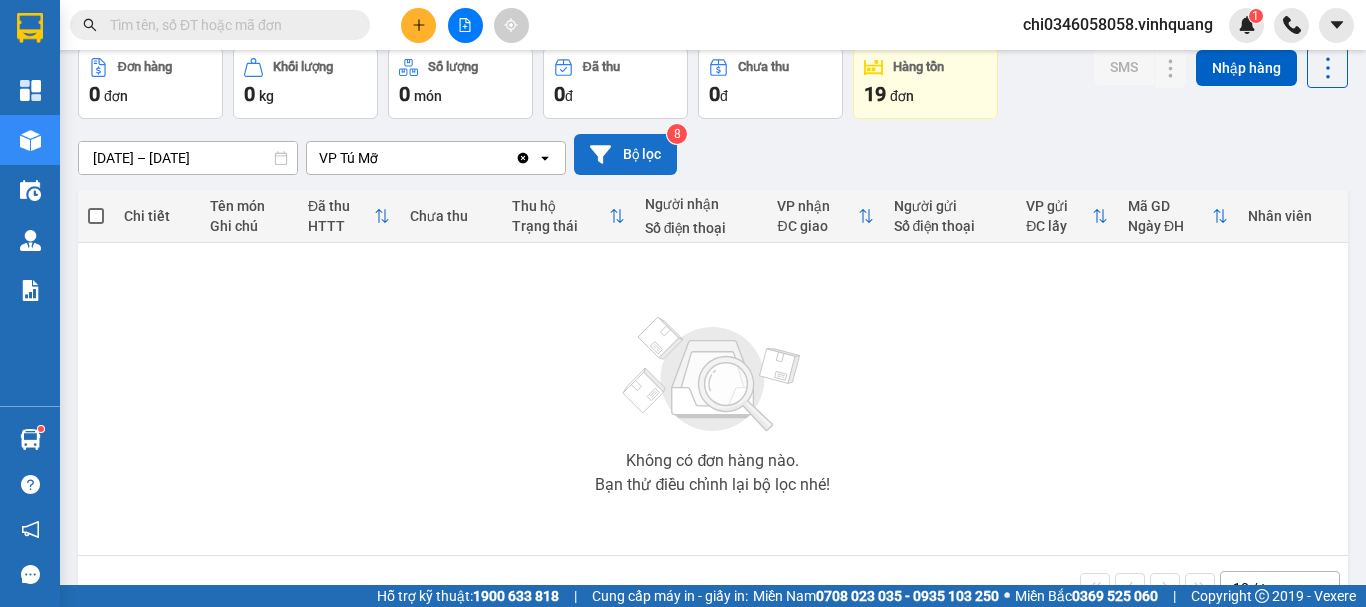 click on "Bộ lọc" at bounding box center (625, 154) 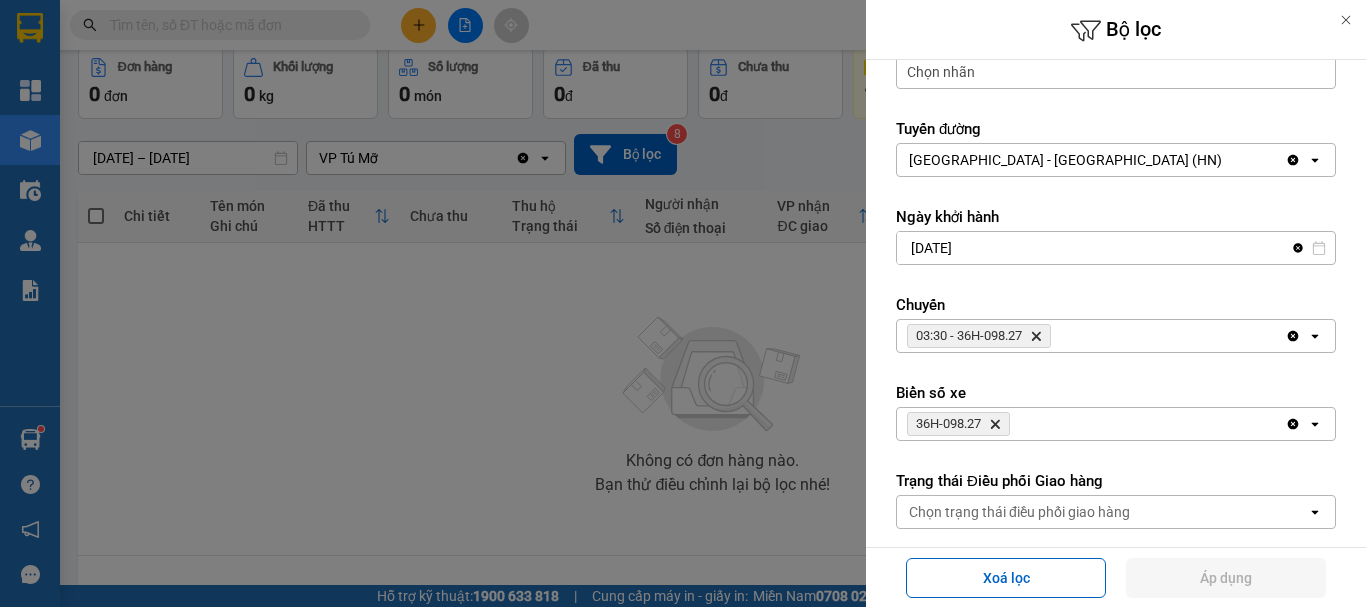 scroll, scrollTop: 697, scrollLeft: 0, axis: vertical 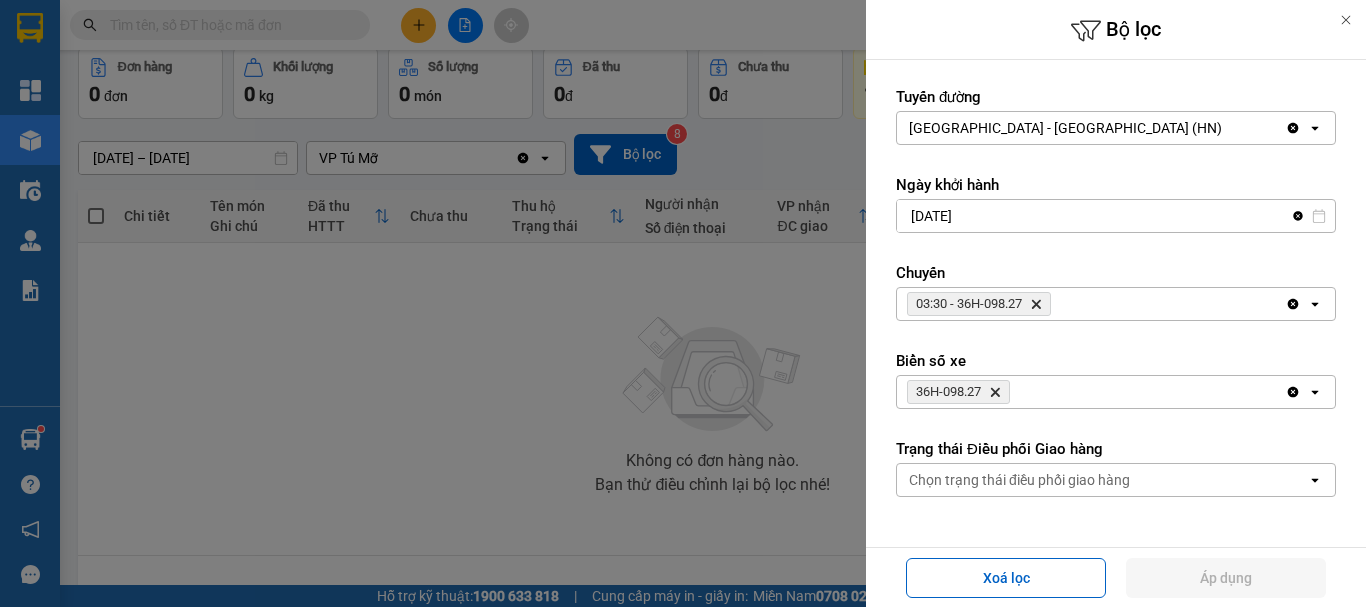click 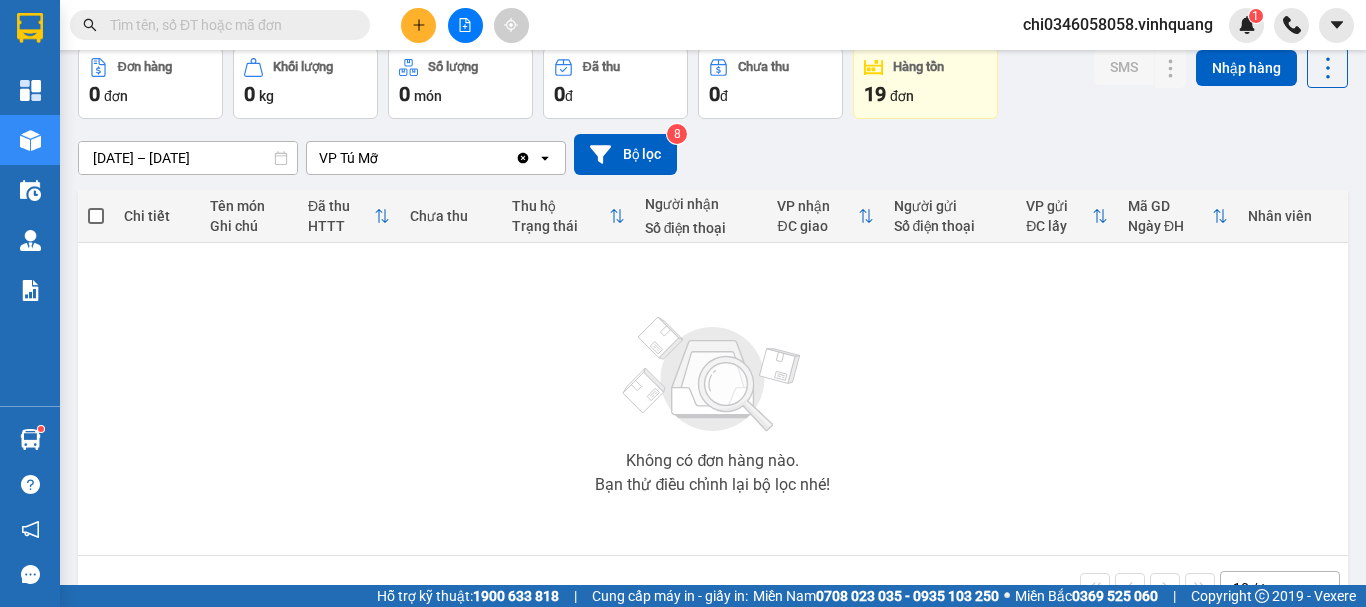 scroll, scrollTop: 0, scrollLeft: 0, axis: both 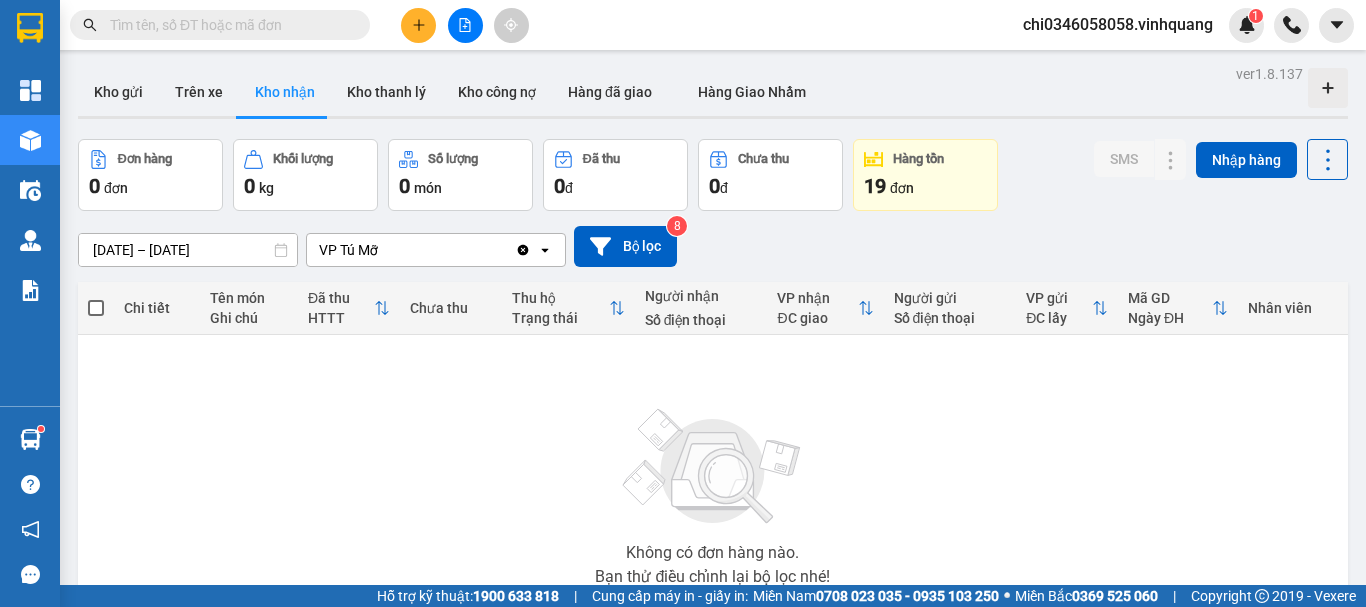 click on "Không có đơn hàng nào. Bạn thử điều chỉnh lại bộ lọc nhé!" at bounding box center (713, 491) 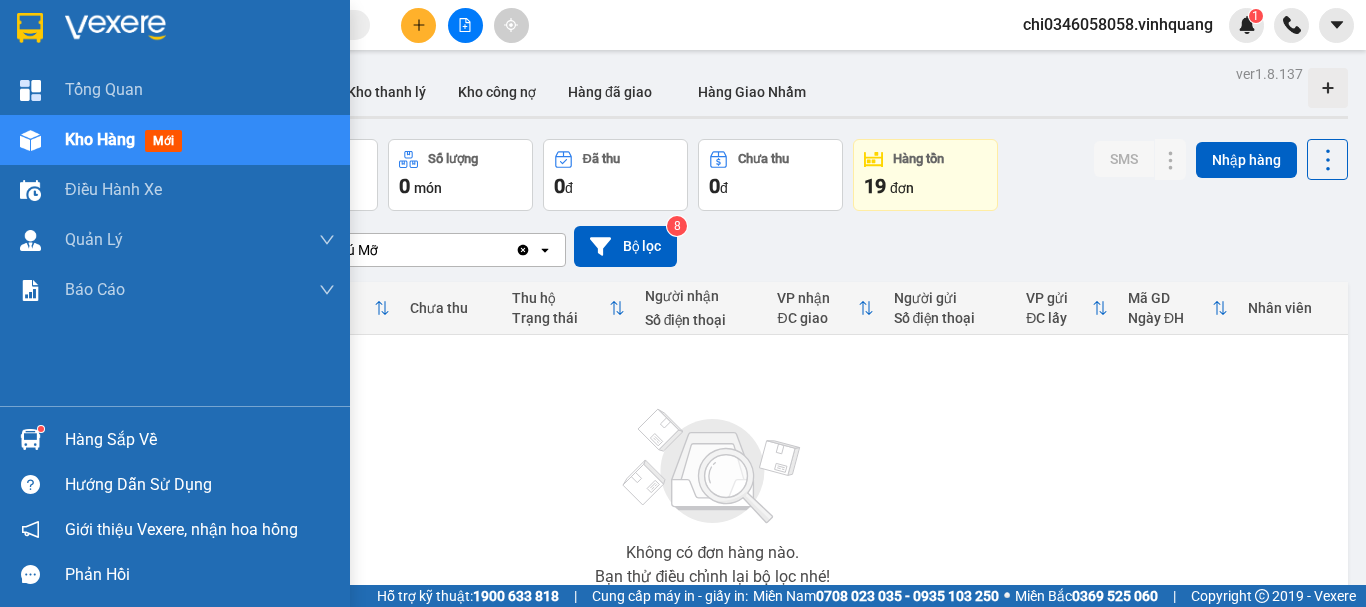 click at bounding box center (30, 28) 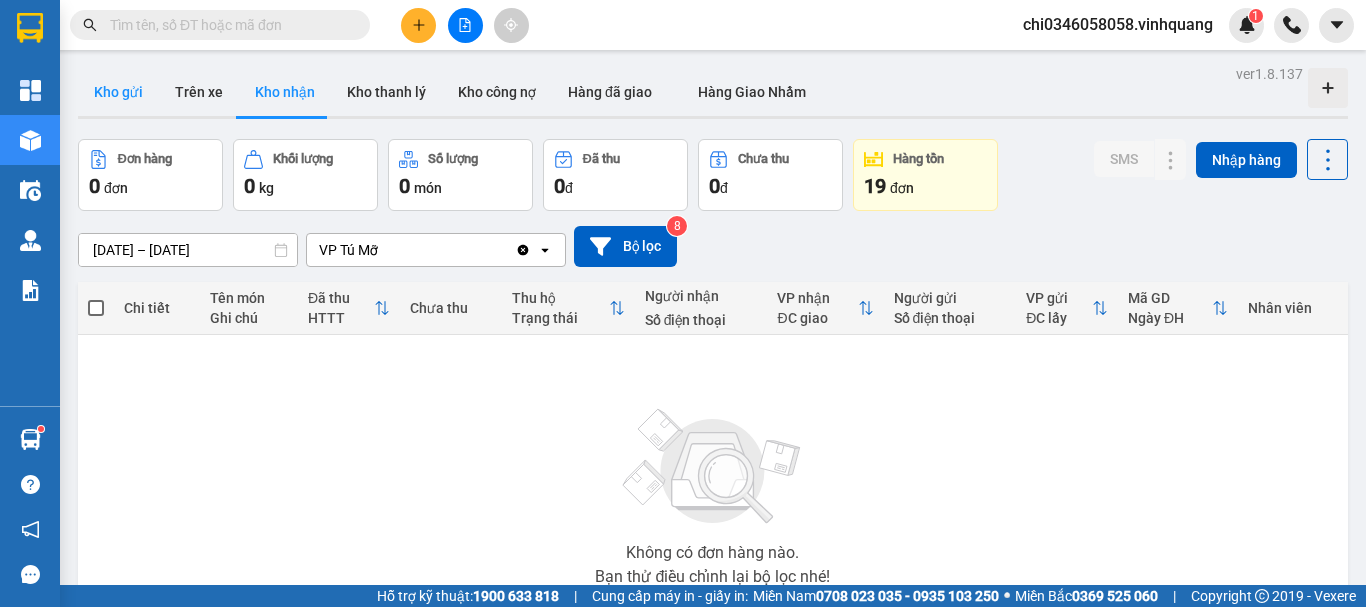 click on "Kho gửi" at bounding box center [118, 92] 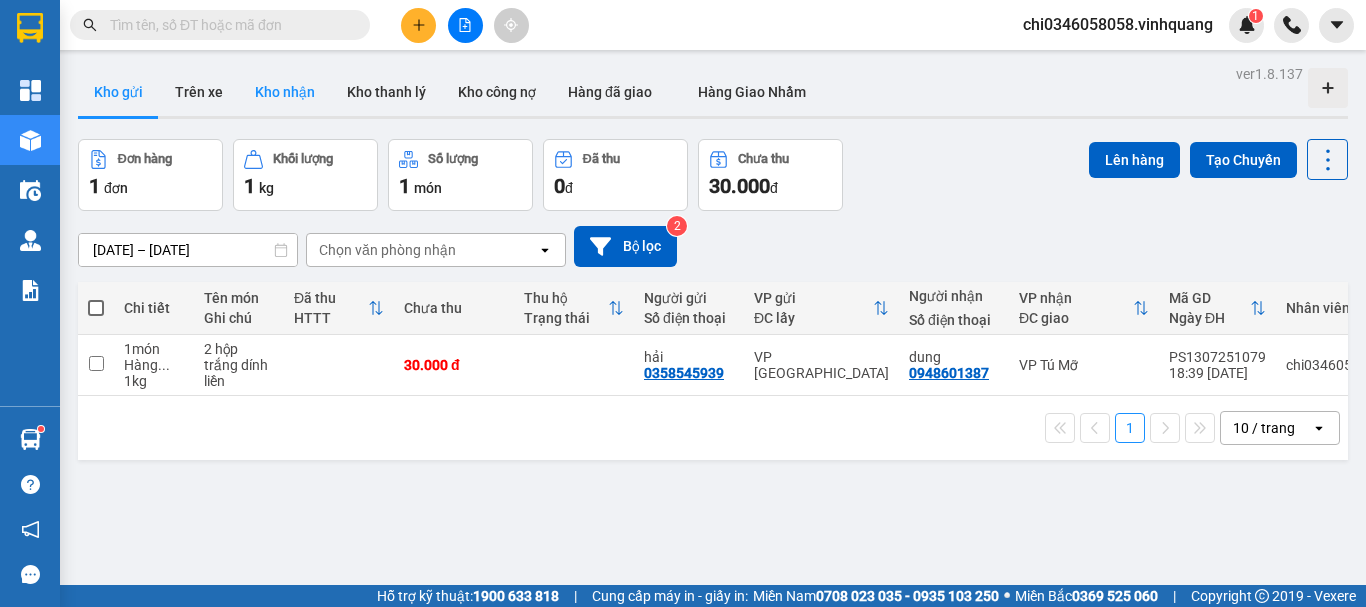 click on "Kho nhận" at bounding box center [285, 92] 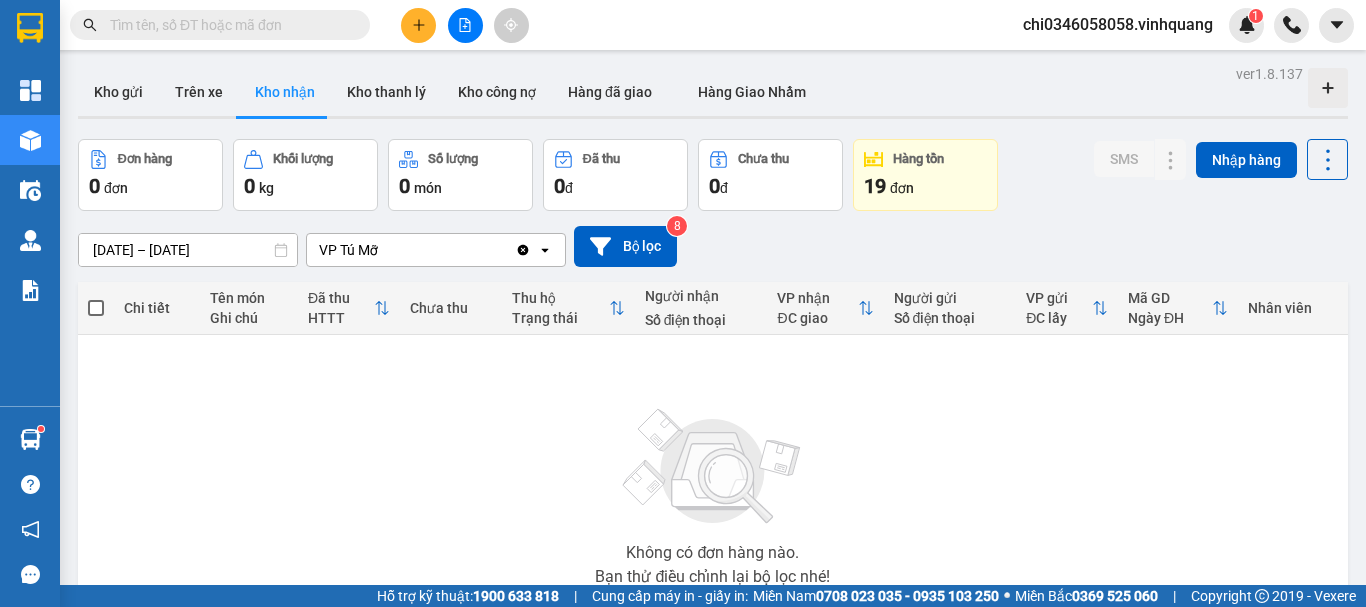 click on "VP Tú Mỡ" at bounding box center (411, 250) 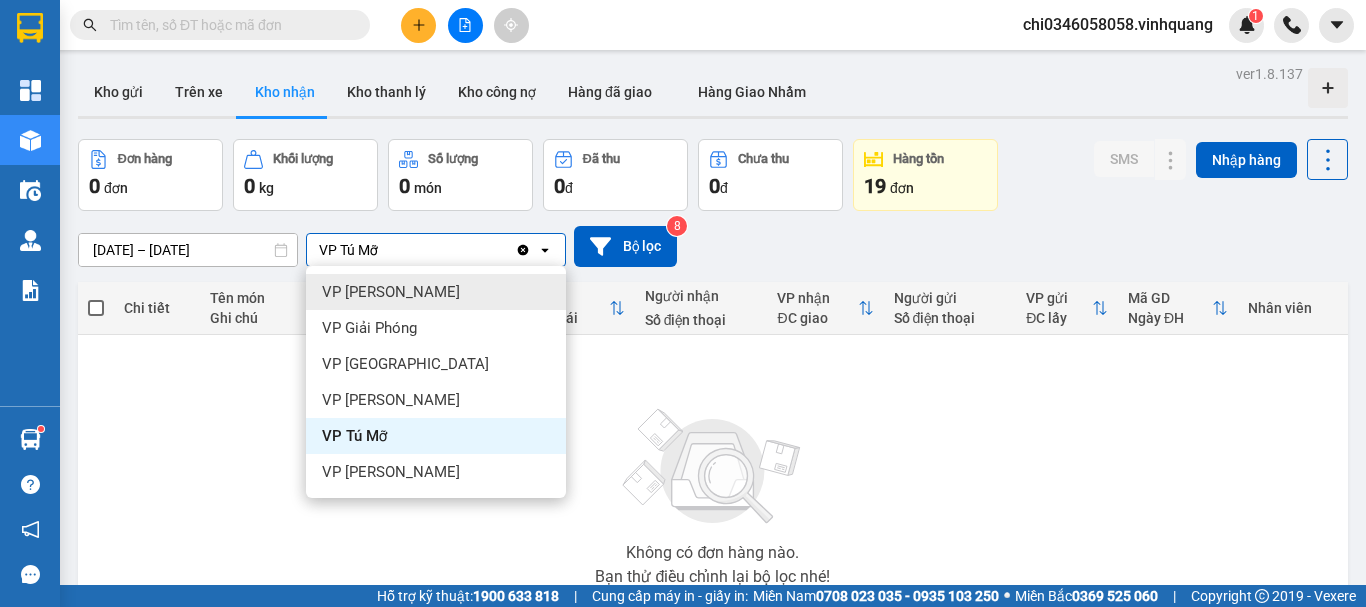 drag, startPoint x: 649, startPoint y: 412, endPoint x: 653, endPoint y: 382, distance: 30.265491 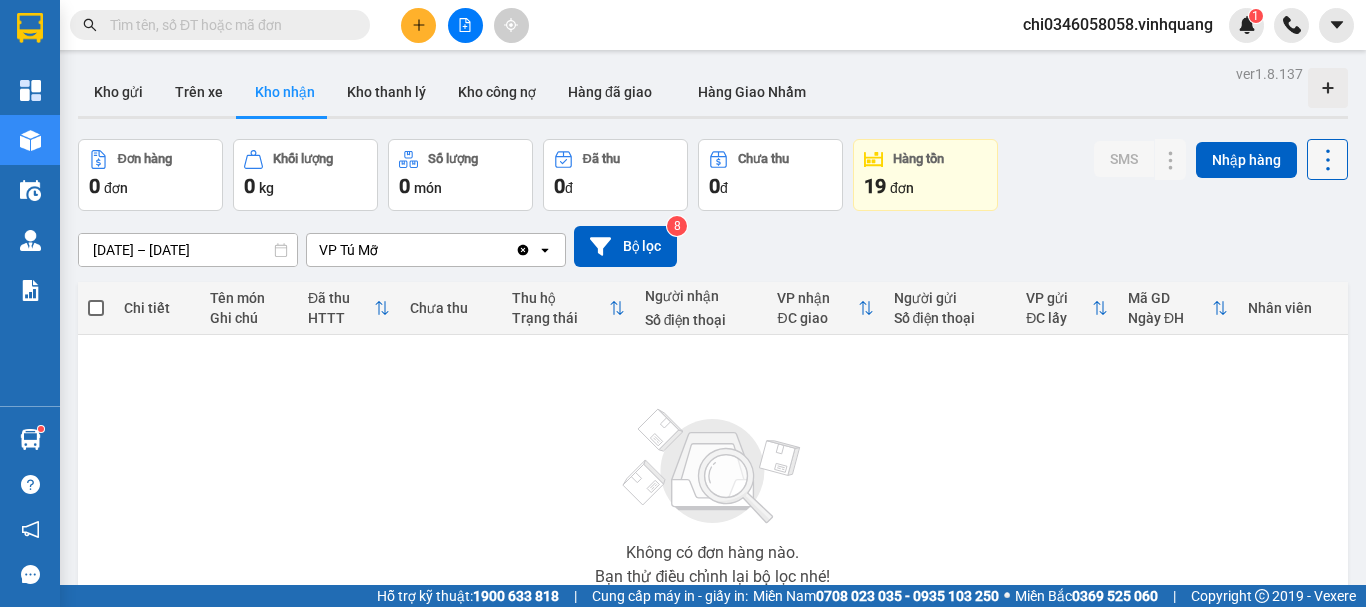 click 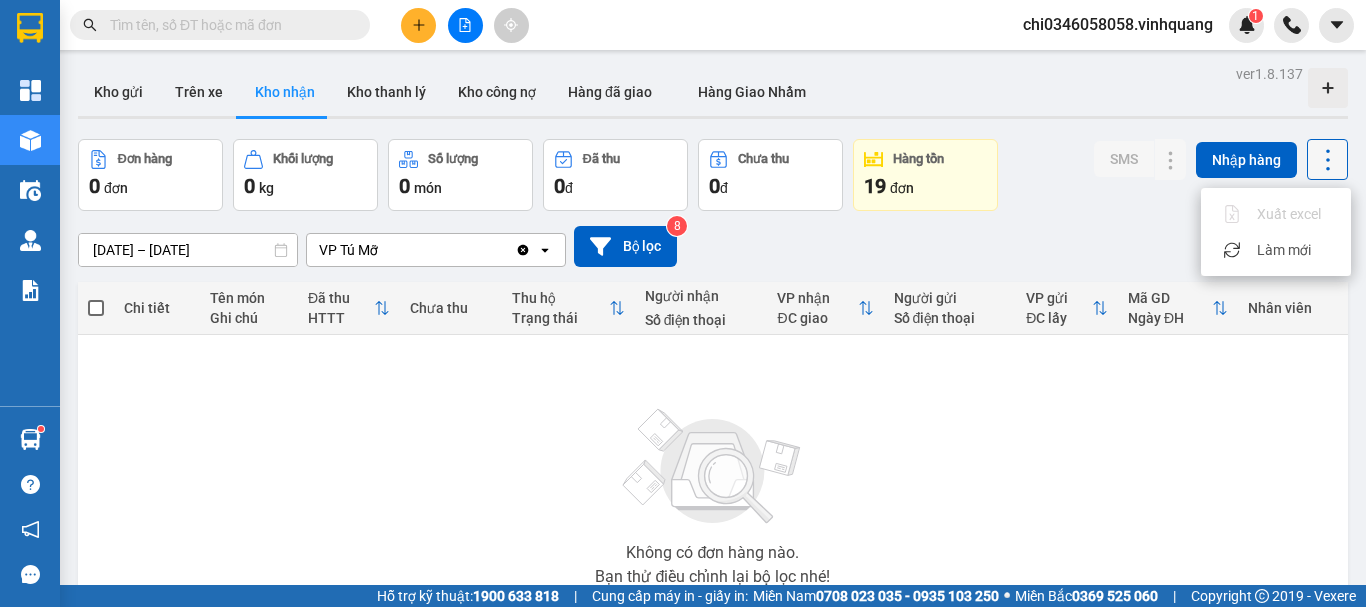 click 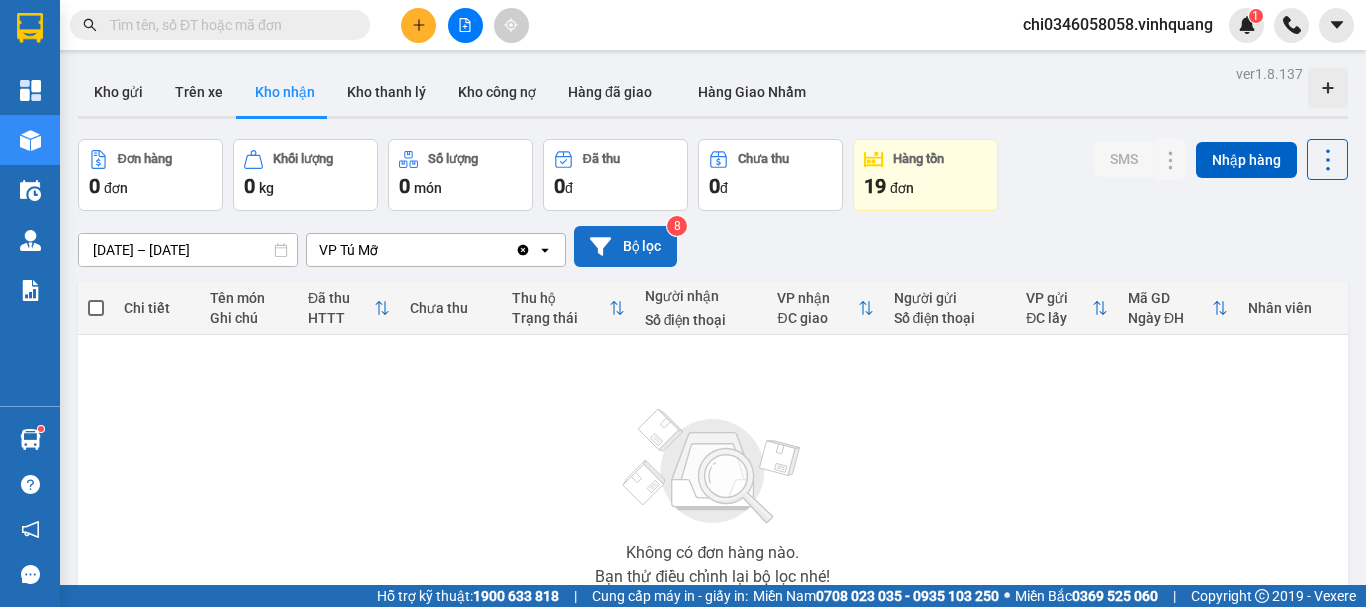 click on "Bộ lọc" at bounding box center [625, 246] 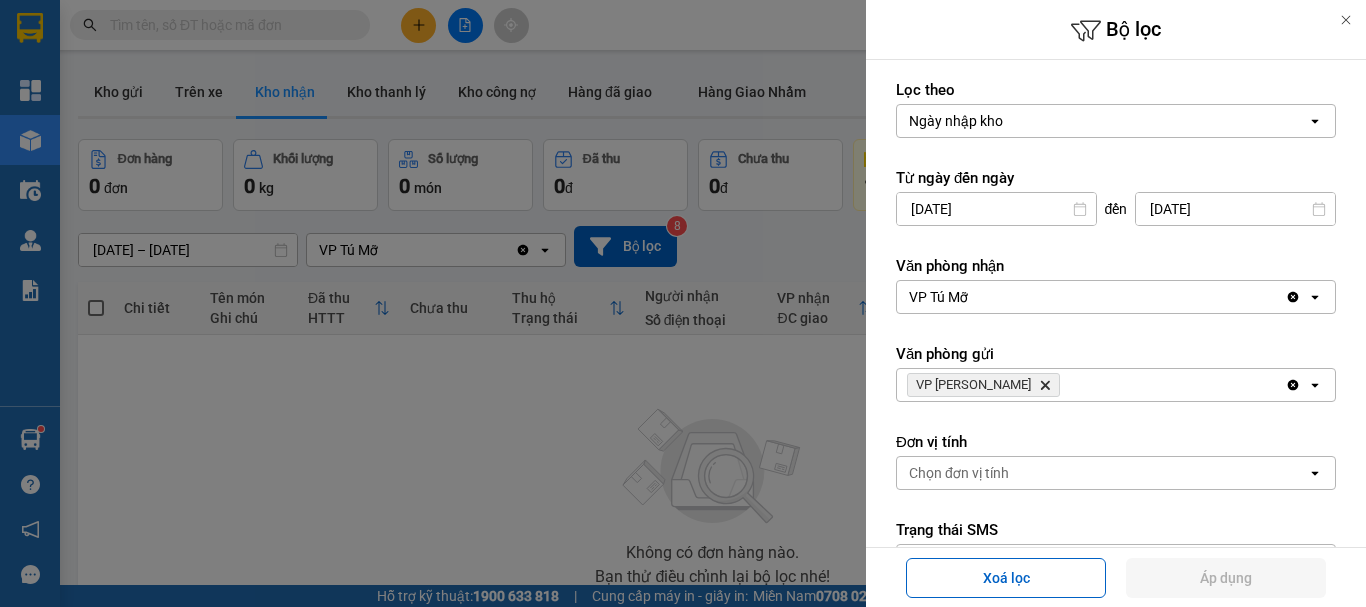 click on "Ngày nhập kho" at bounding box center (1102, 121) 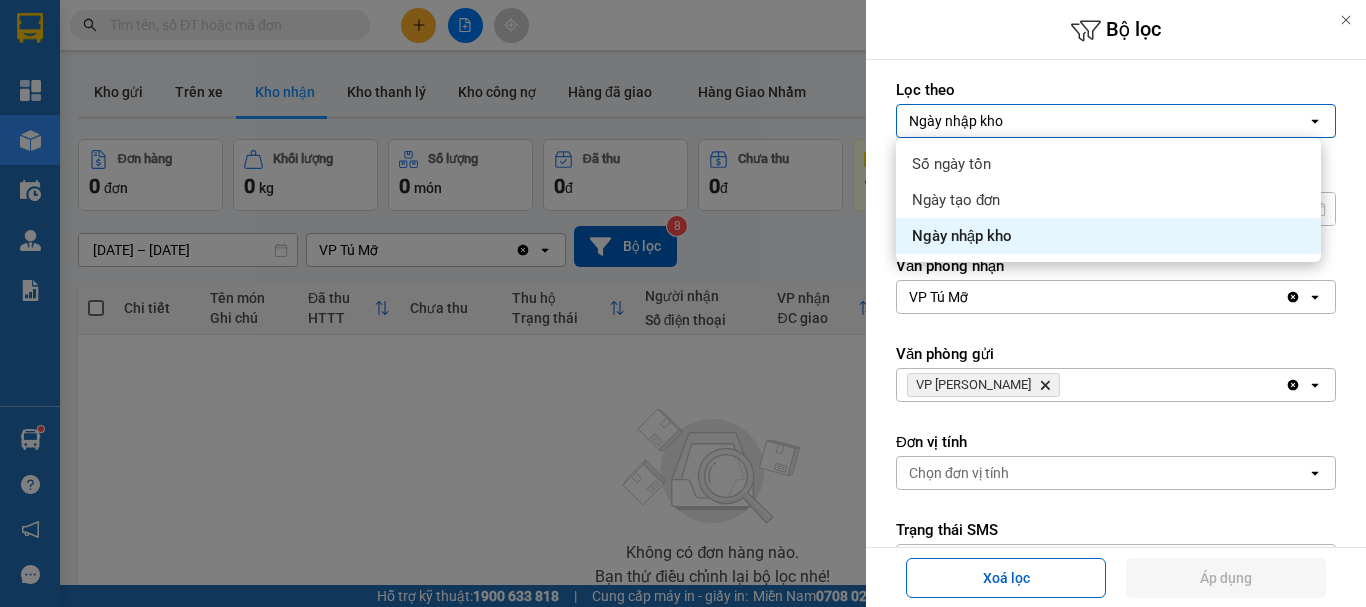 click at bounding box center [683, 303] 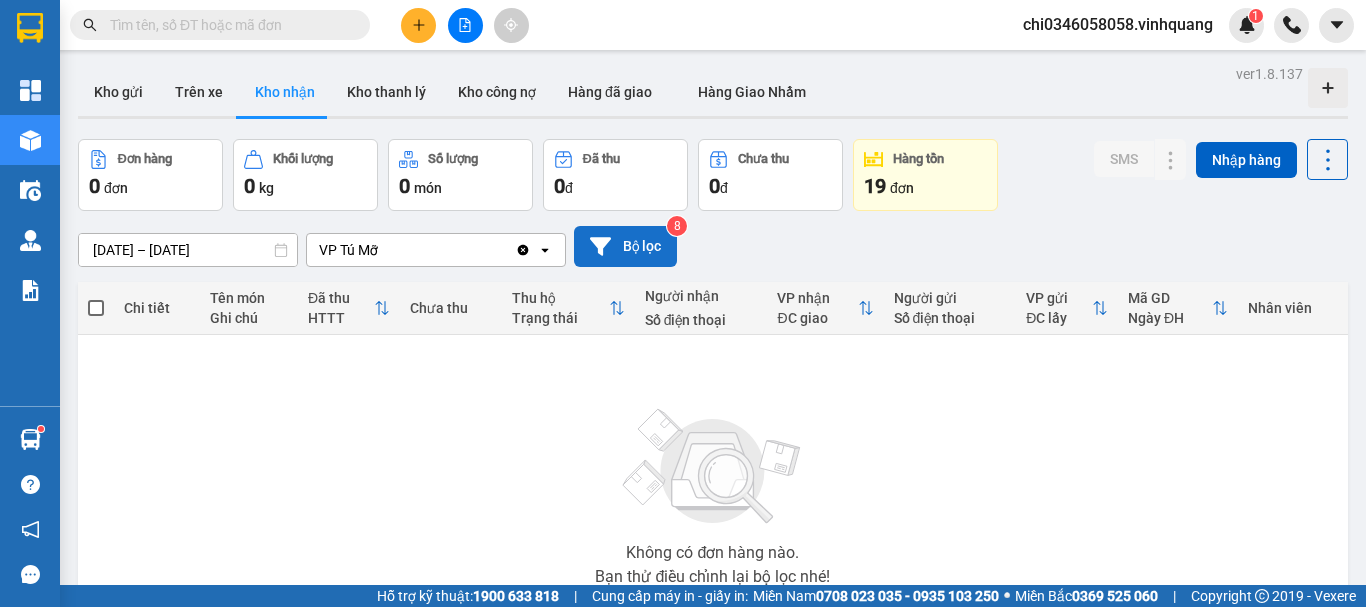 click on "Bộ lọc" at bounding box center (625, 246) 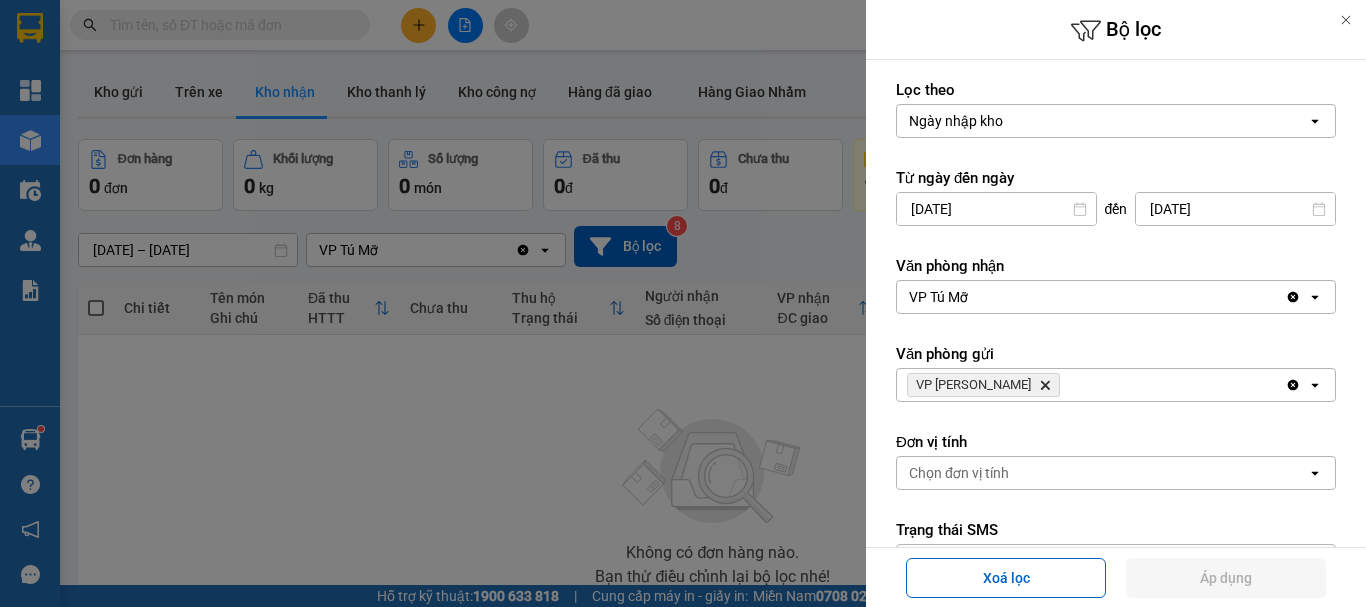 scroll, scrollTop: 100, scrollLeft: 0, axis: vertical 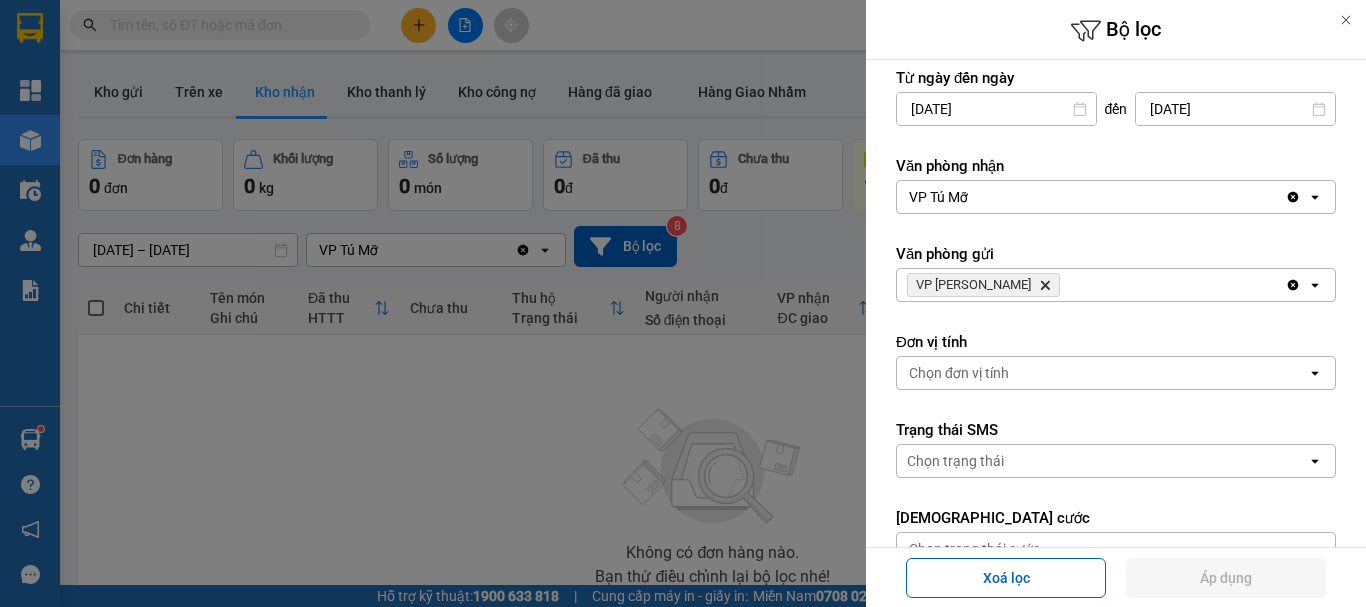 click on "Delete" 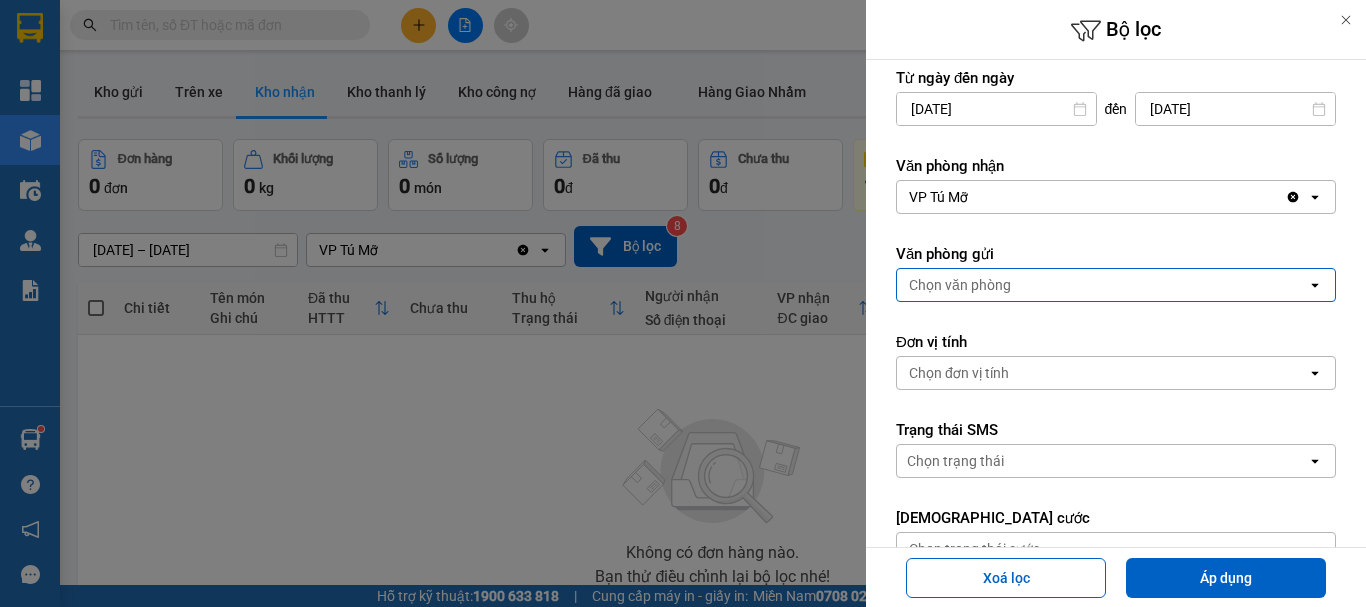 click on "Chọn văn phòng" at bounding box center [1102, 285] 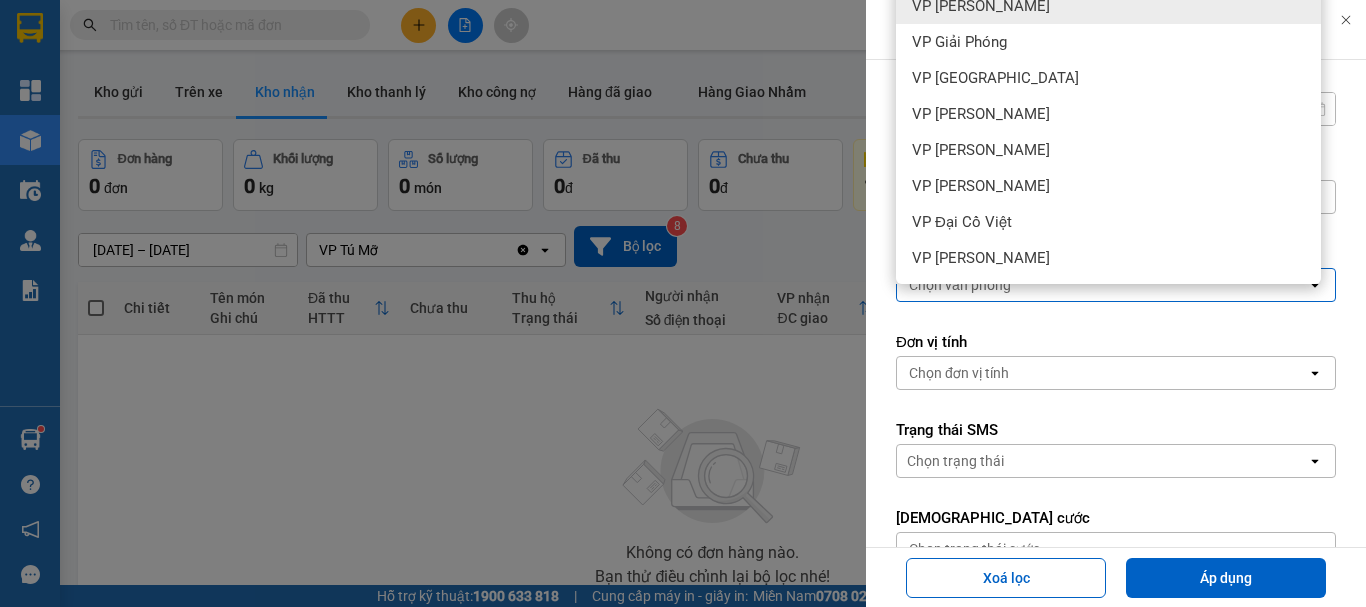 click on "VP [PERSON_NAME]" at bounding box center (981, 6) 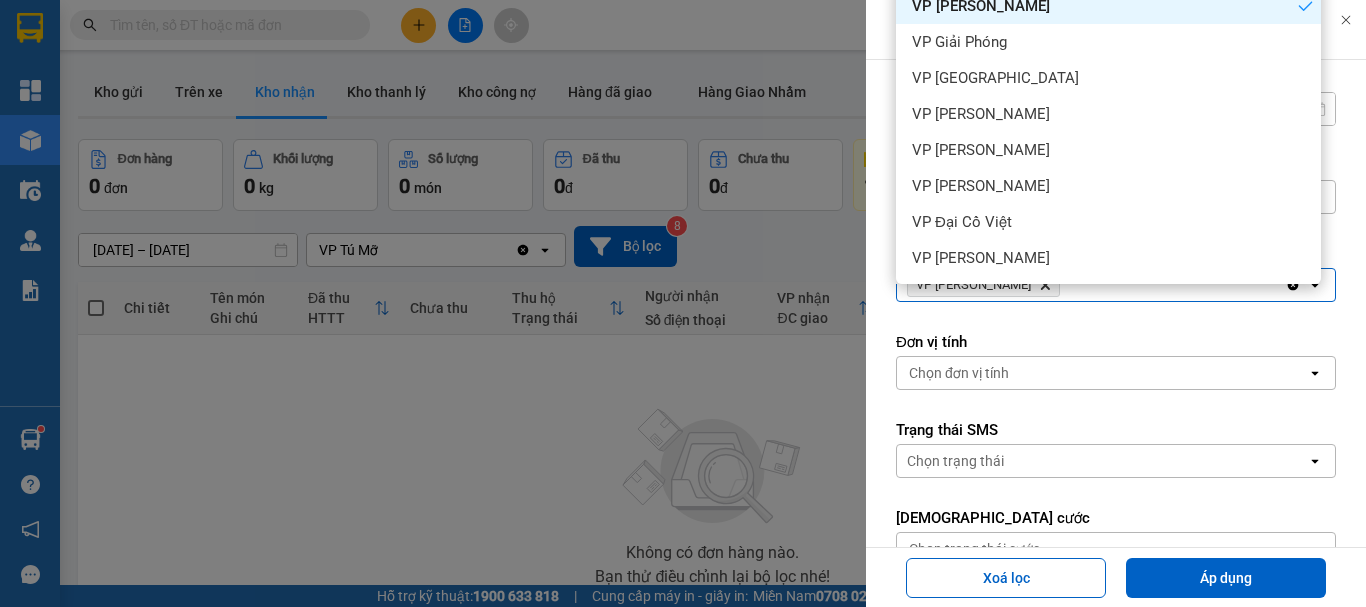 click on "VP [PERSON_NAME]" at bounding box center [981, 6] 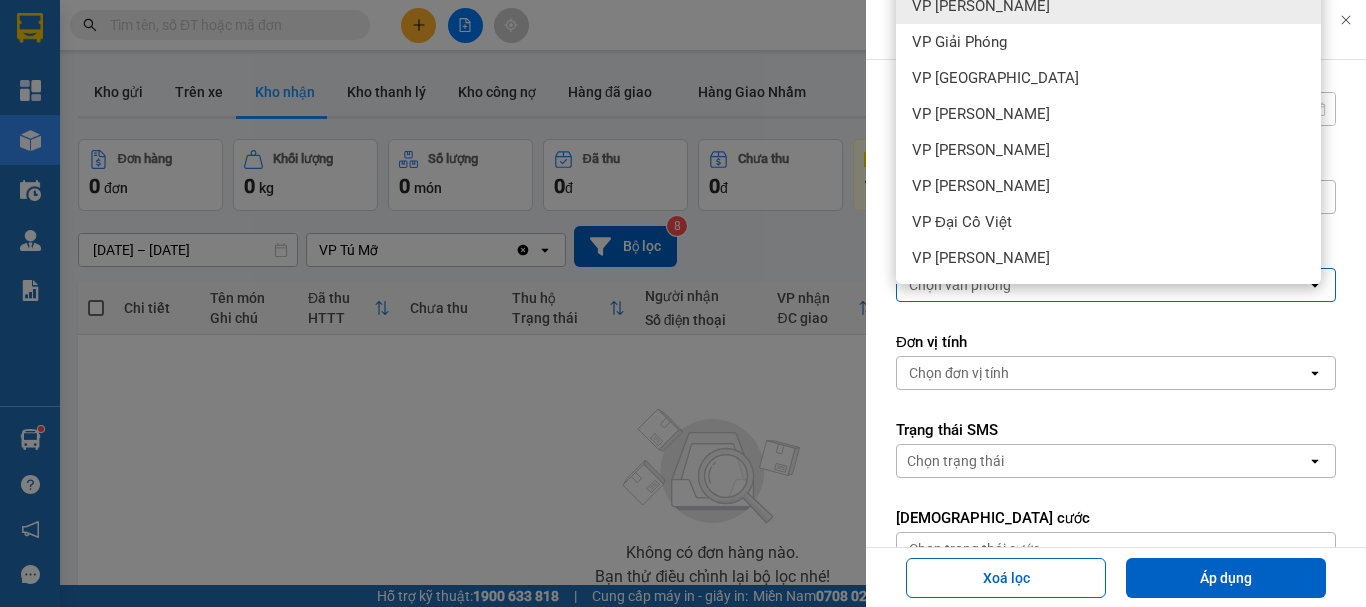 click on "VP [PERSON_NAME]" at bounding box center [981, 6] 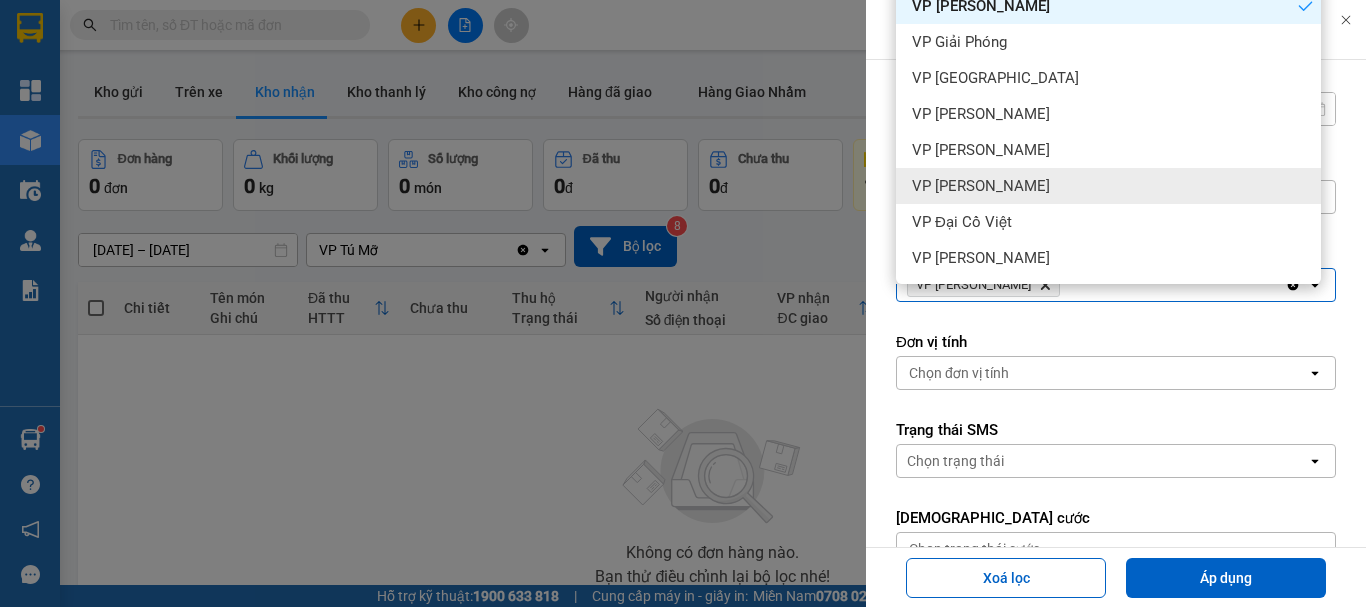 click at bounding box center [683, 303] 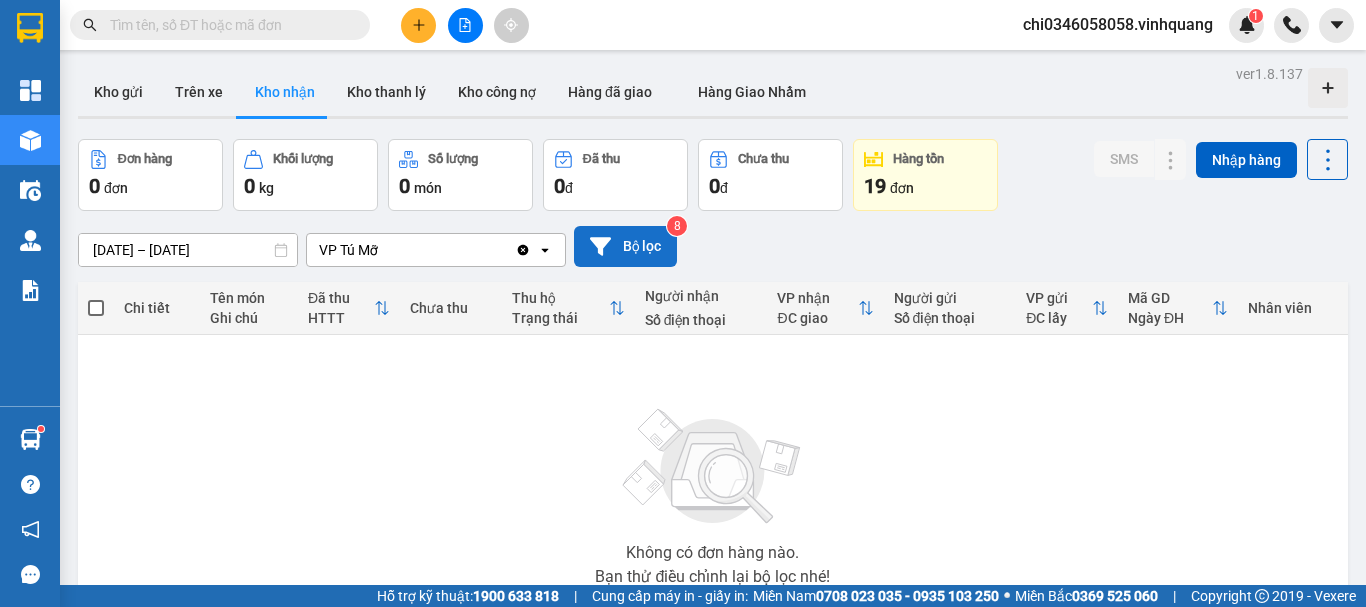 click on "Bộ lọc" at bounding box center [625, 246] 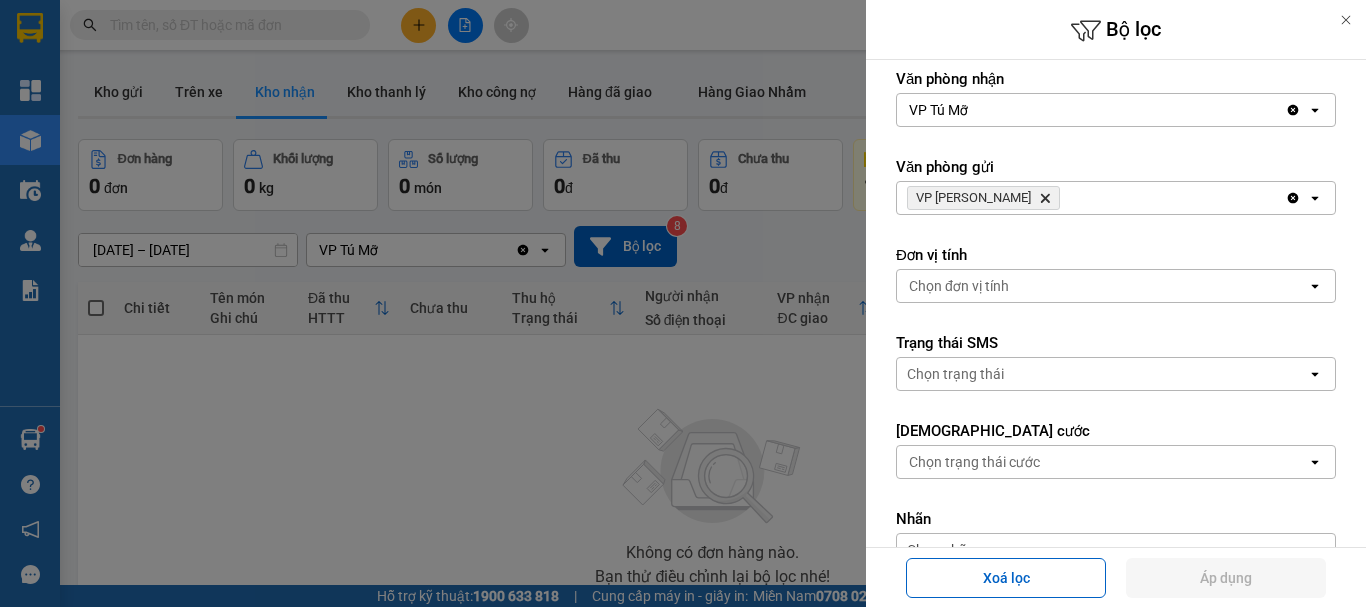 scroll, scrollTop: 200, scrollLeft: 0, axis: vertical 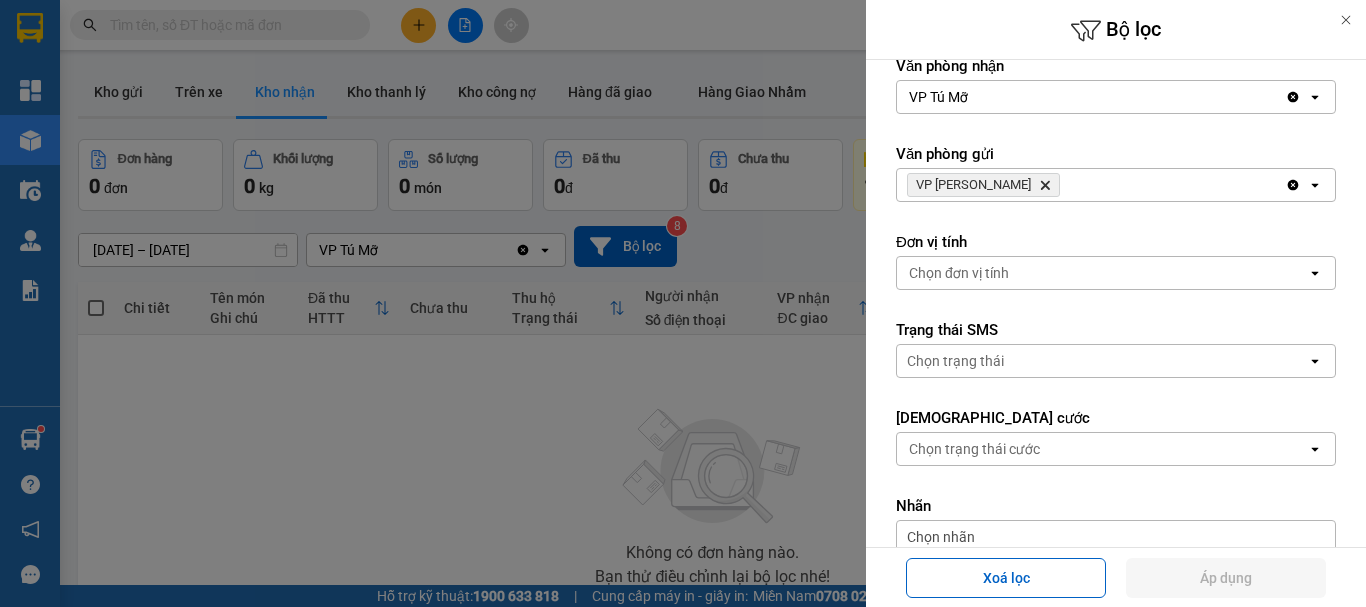 click 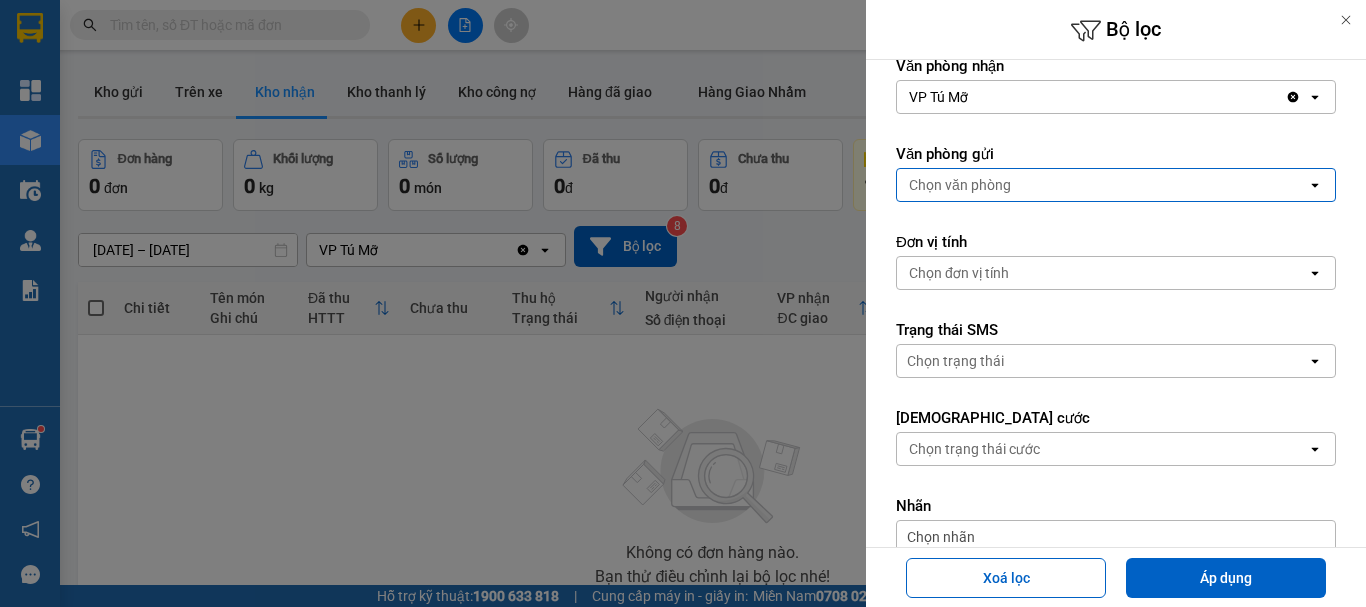 click on "Chọn văn phòng" at bounding box center [960, 185] 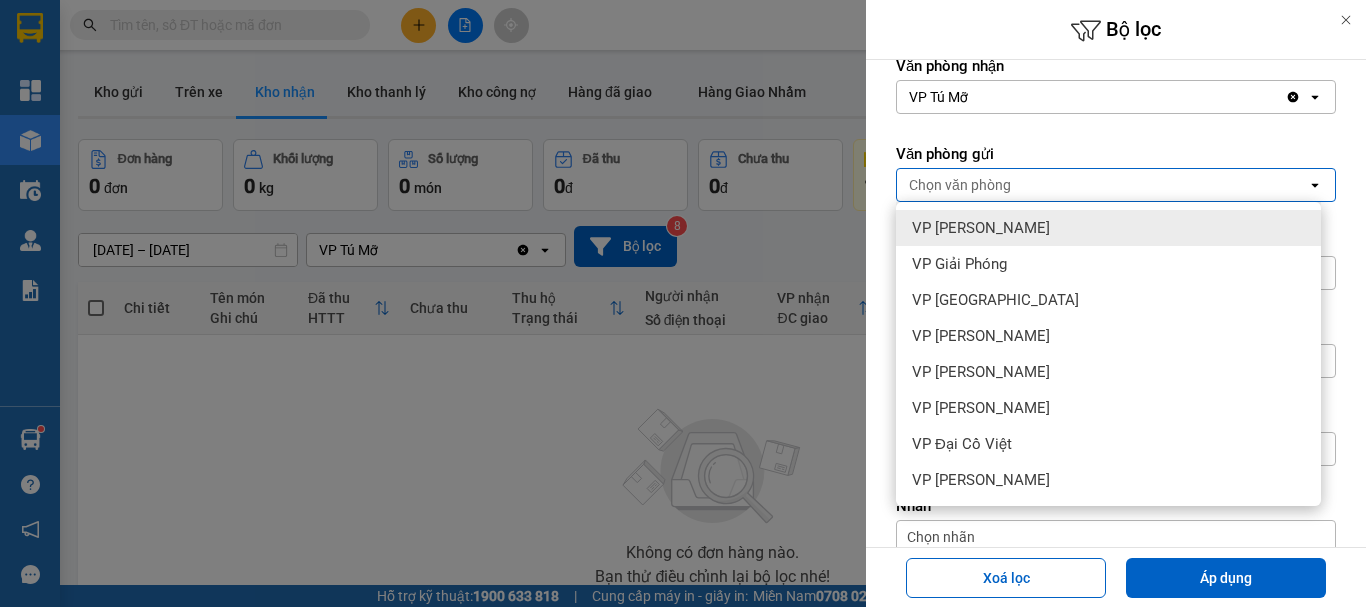 click on "VP [PERSON_NAME]" at bounding box center (981, 228) 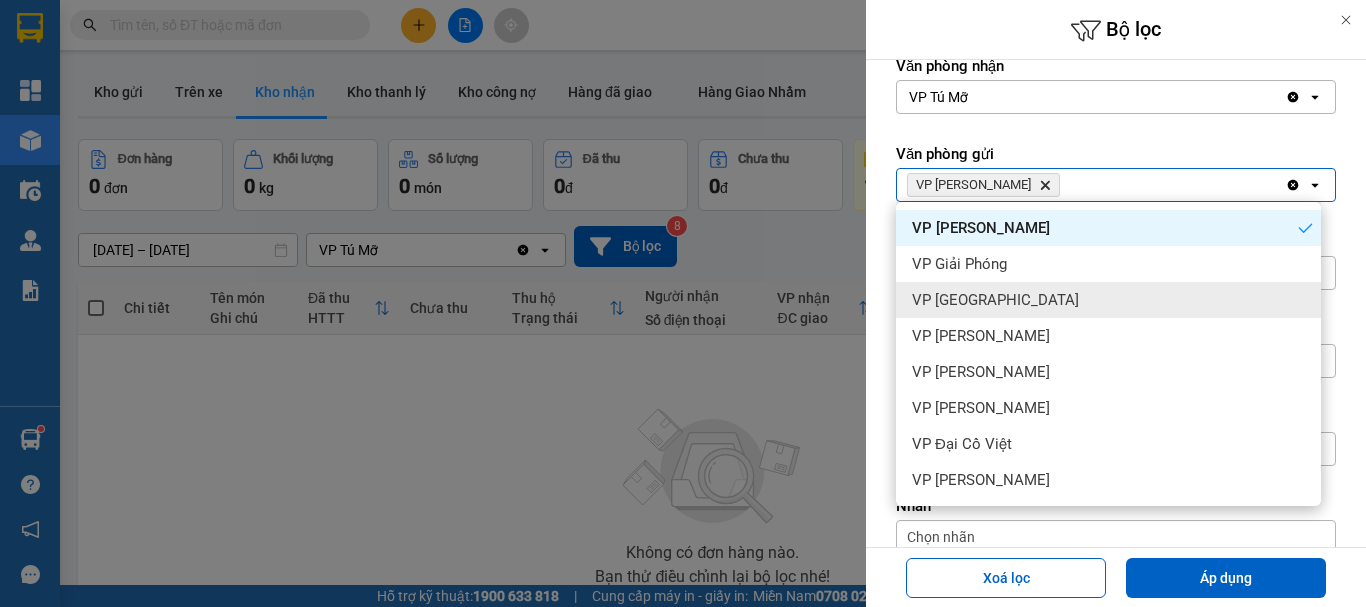 click on "Lọc theo Ngày nhập kho open   Từ ngày đến [DATE] Press the down arrow key to interact with the calendar and select a date. Press the escape button to close the calendar. Selected date is [DATE]. đến [DATE] Press the down arrow key to interact with the calendar and select a date. Press the escape button to close the calendar. Selected date is [DATE].   Văn phòng nhận VP Tú Mỡ Clear value open   Văn phòng gửi VP [PERSON_NAME] PHONG Delete Clear all open   Đơn vị tính Chọn đơn vị tính open   Trạng thái SMS Chọn trạng thái open   Trạng thái cước Chọn trạng thái cước open   Nhãn Chọn nhãn   Tuyến đường [GEOGRAPHIC_DATA] - [GEOGRAPHIC_DATA] (HN) Clear value open   Ngày khởi hành [DATE] Clear value Press the down arrow key to interact with the calendar and select a date. Press the escape button to close the calendar. Selected date is [DATE]. Select the second date.   Chuyến 03:30  - 36H-098.27  Delete Clear all open   36H-098.27" at bounding box center (1116, 452) 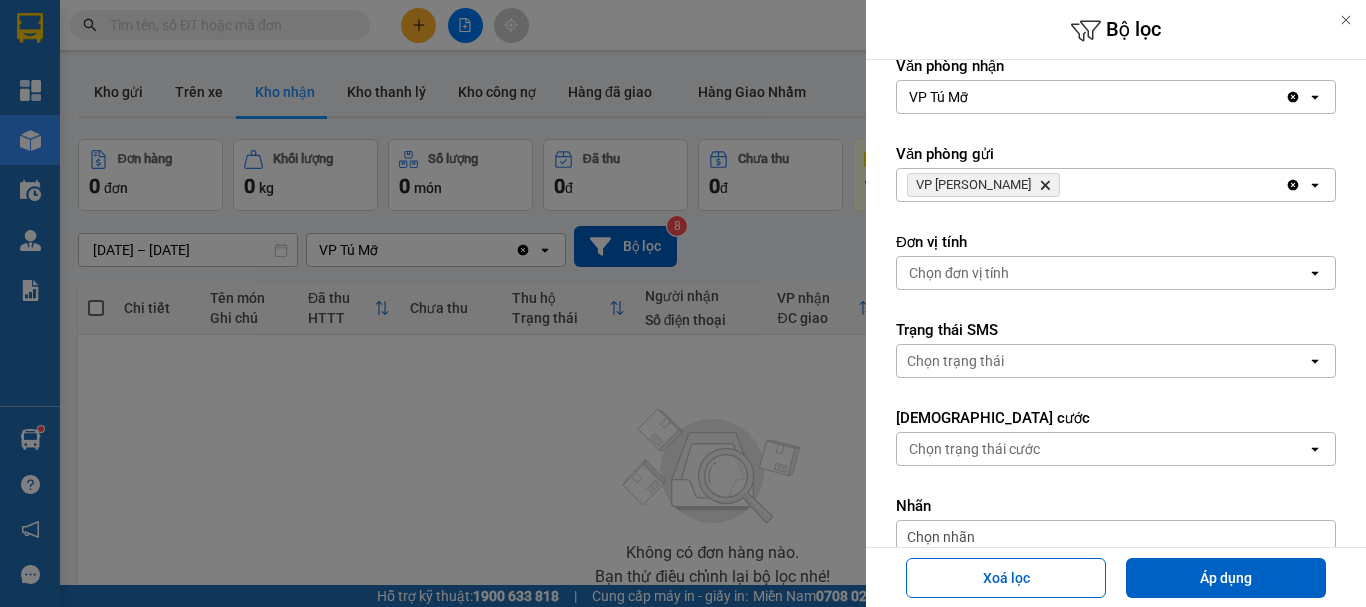 click on "Chọn đơn vị tính" at bounding box center (959, 273) 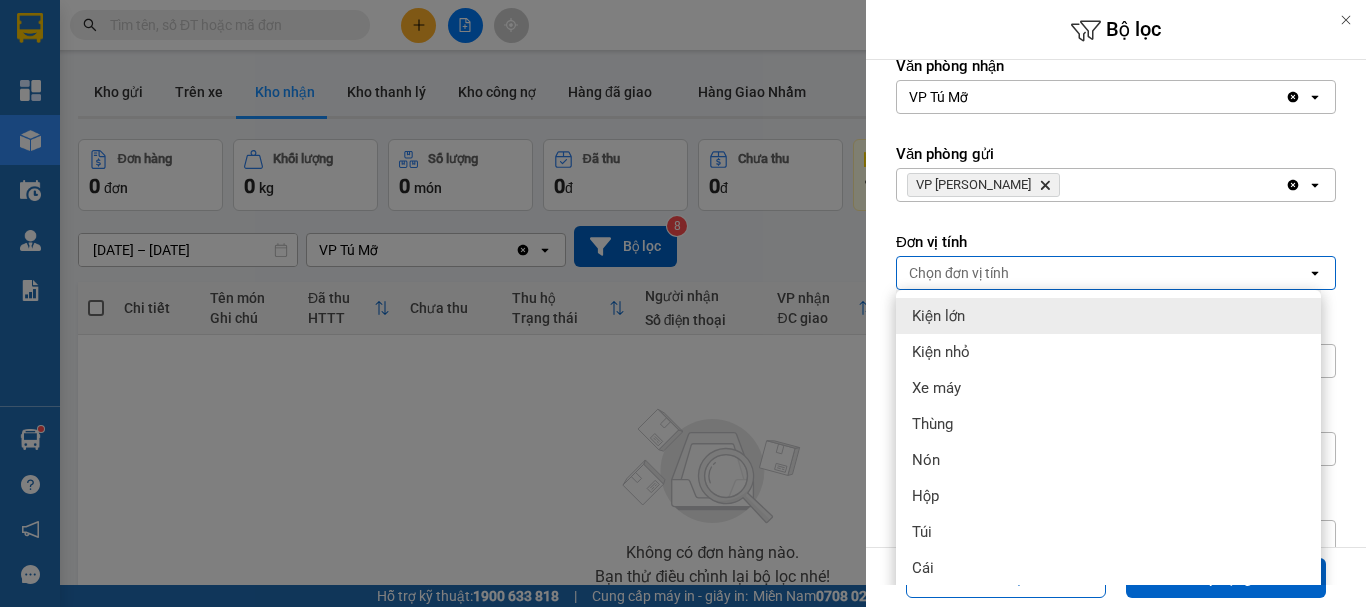 click on "Chọn đơn vị tính" at bounding box center [959, 273] 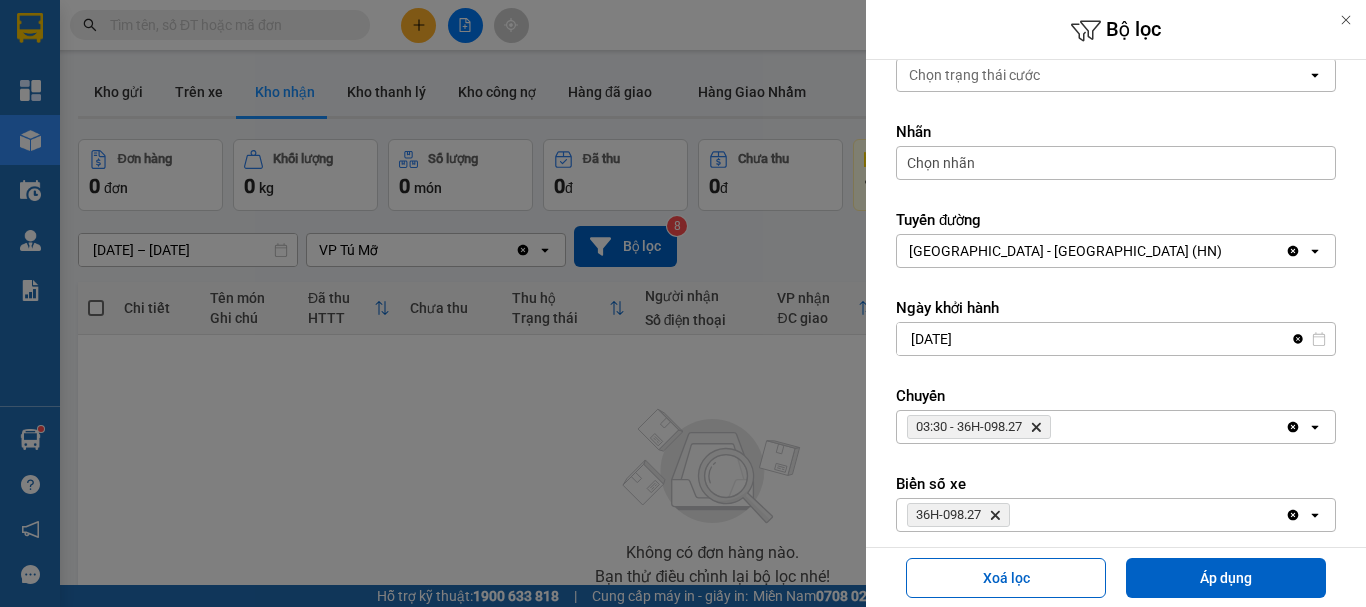 scroll, scrollTop: 697, scrollLeft: 0, axis: vertical 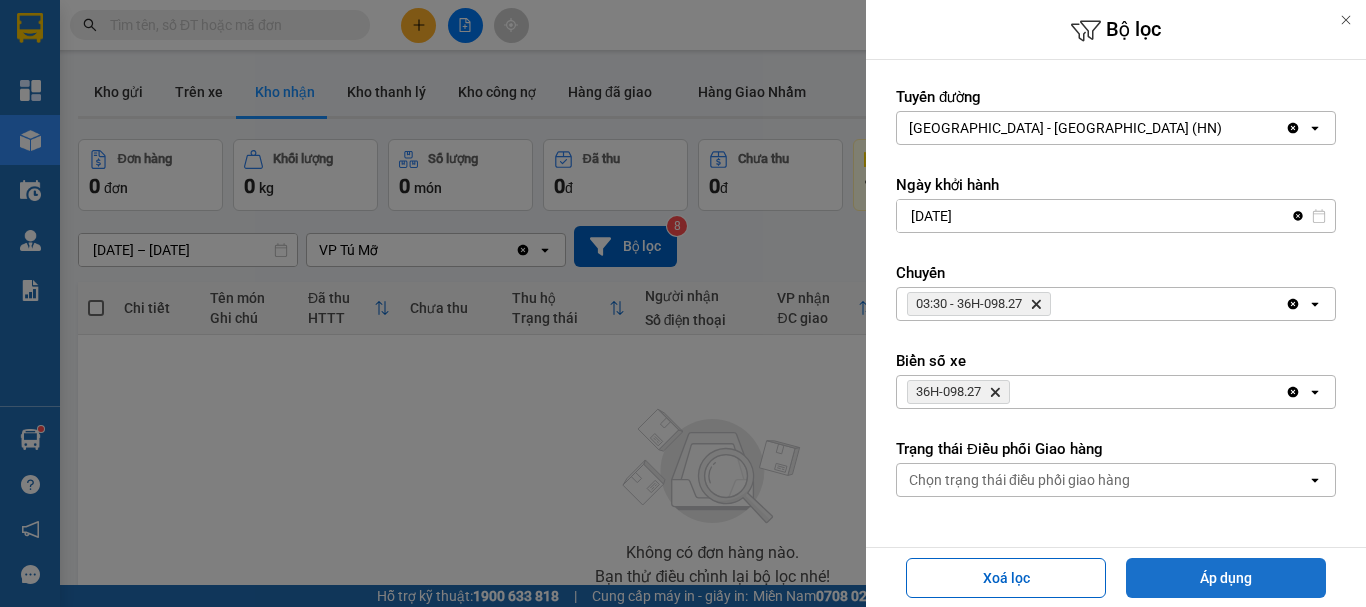 click on "Áp dụng" at bounding box center [1226, 578] 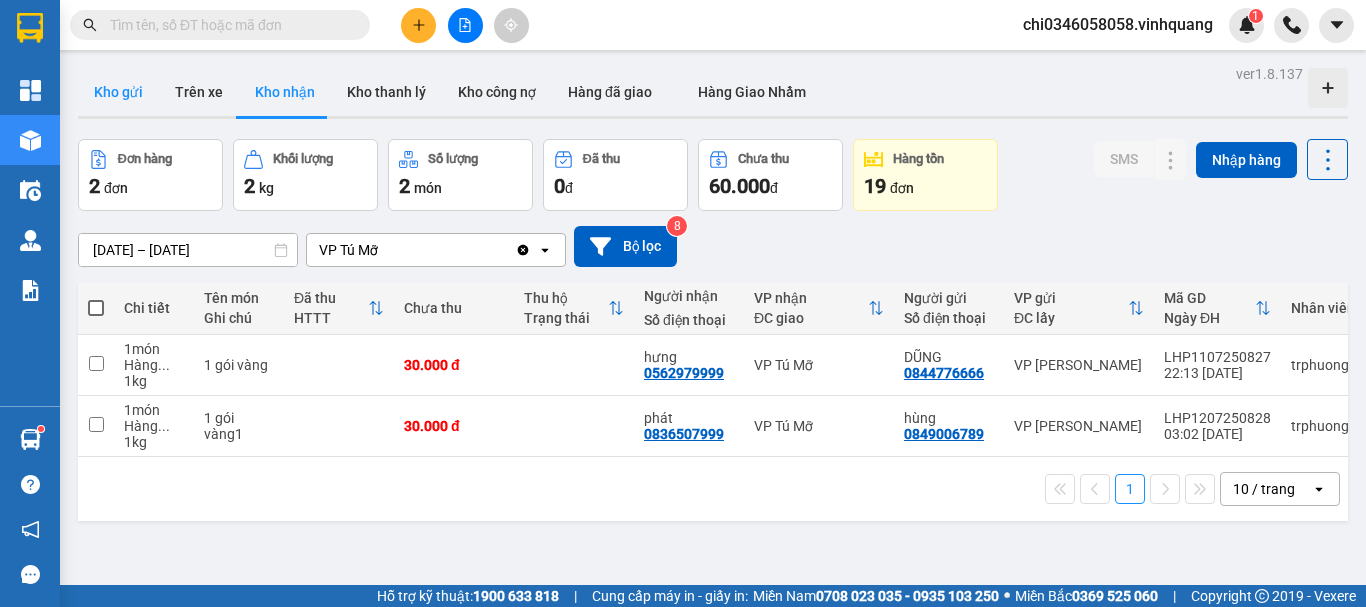 click on "Kho gửi" at bounding box center (118, 92) 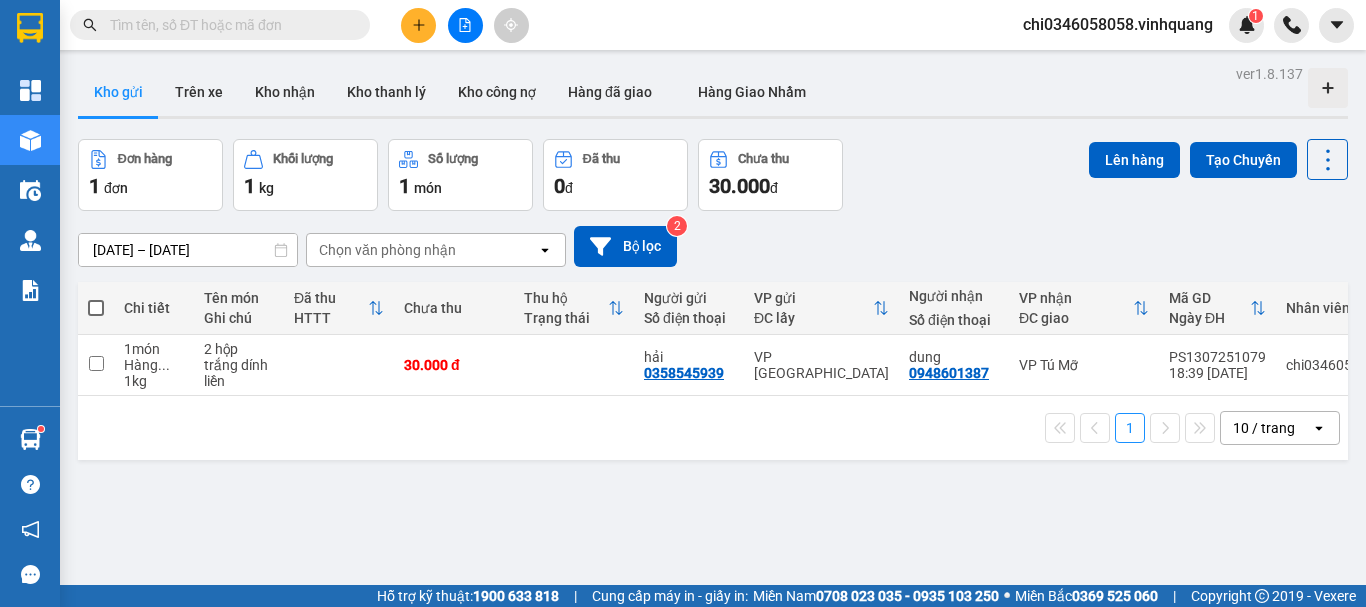 click on "Kho gửi" at bounding box center [118, 92] 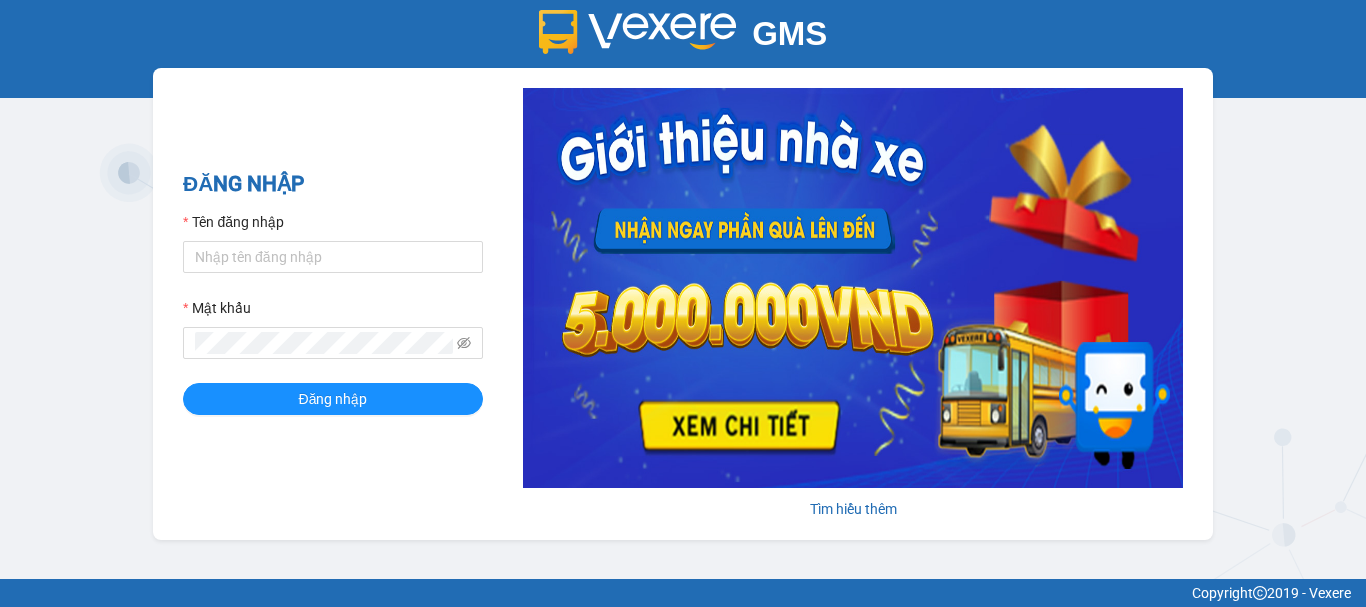 scroll, scrollTop: 0, scrollLeft: 0, axis: both 